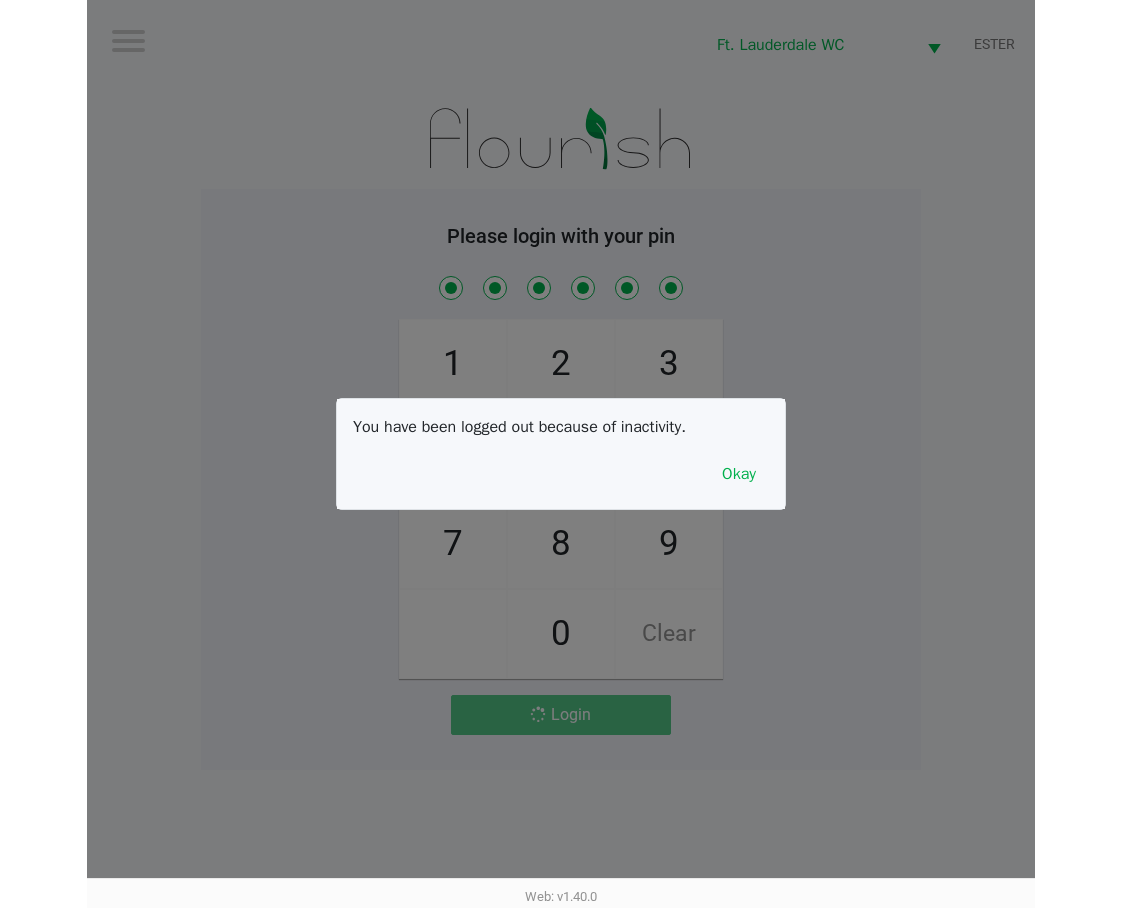 scroll, scrollTop: 0, scrollLeft: 0, axis: both 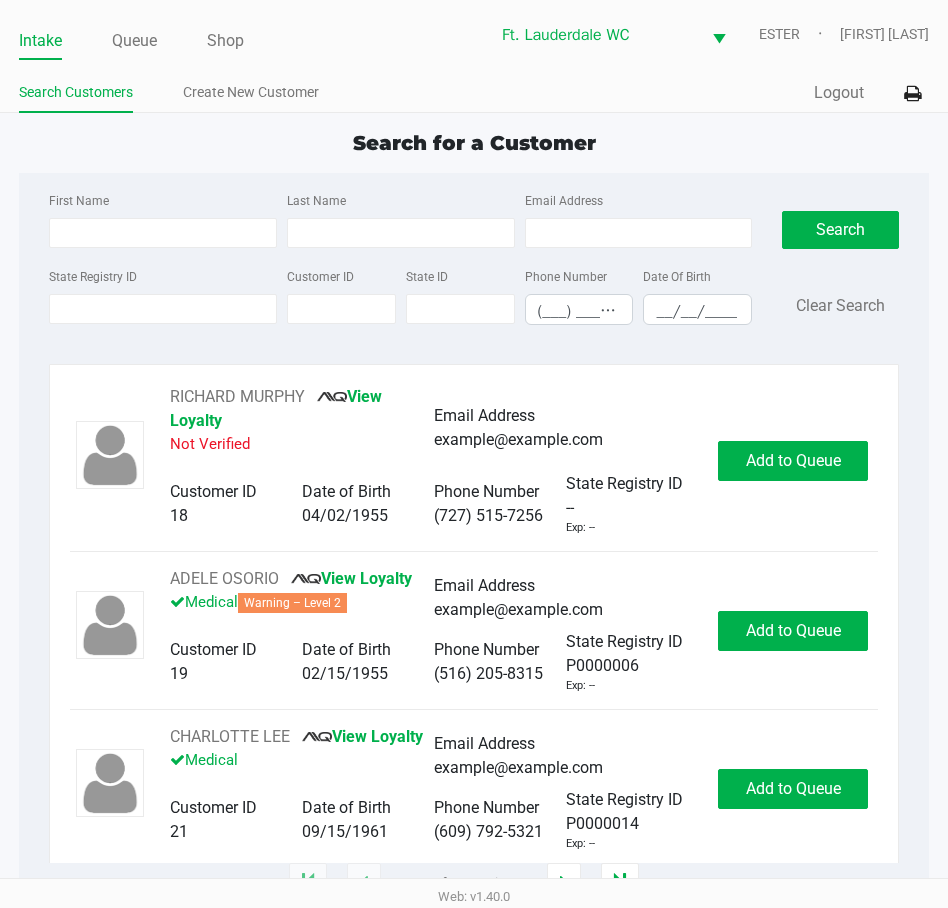 click on "Intake Queue Shop" 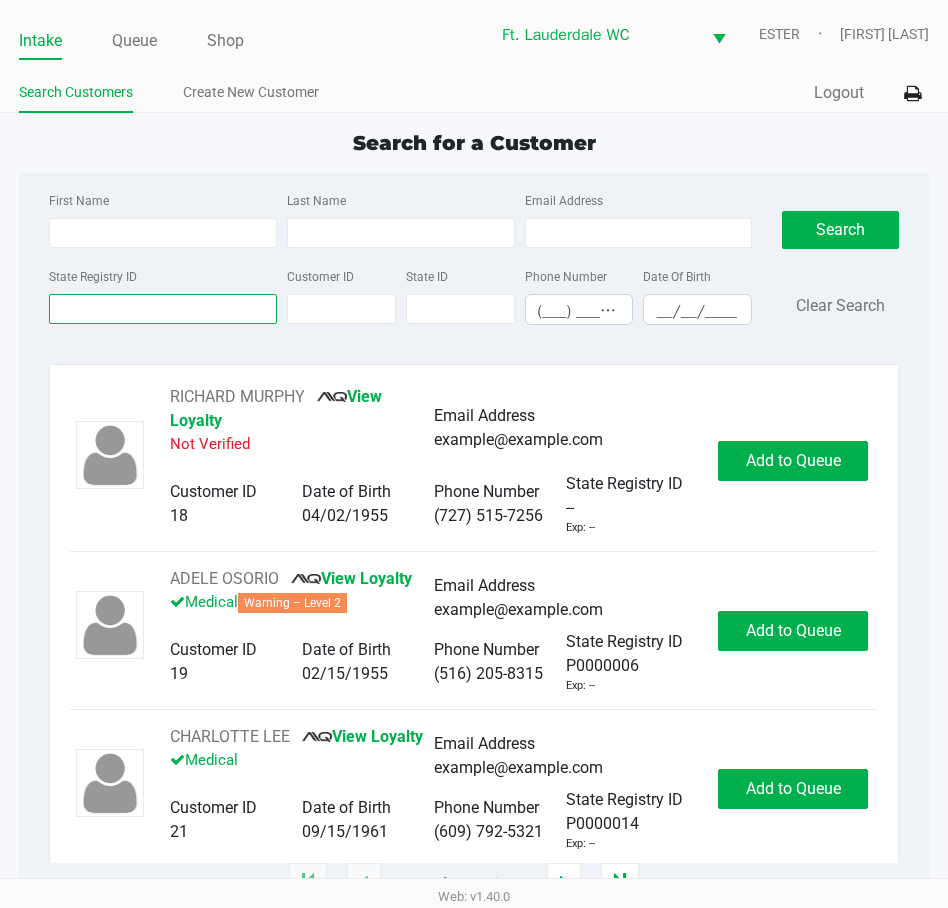 click on "State Registry ID" at bounding box center (163, 309) 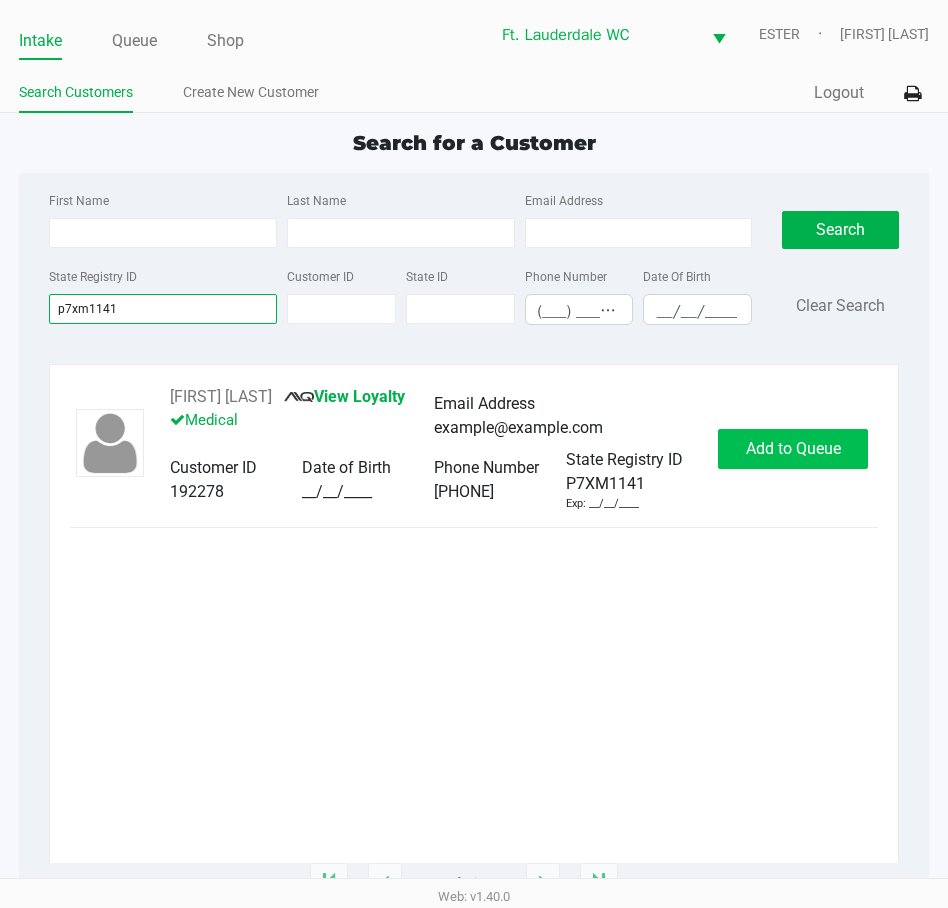 type on "p7xm1141" 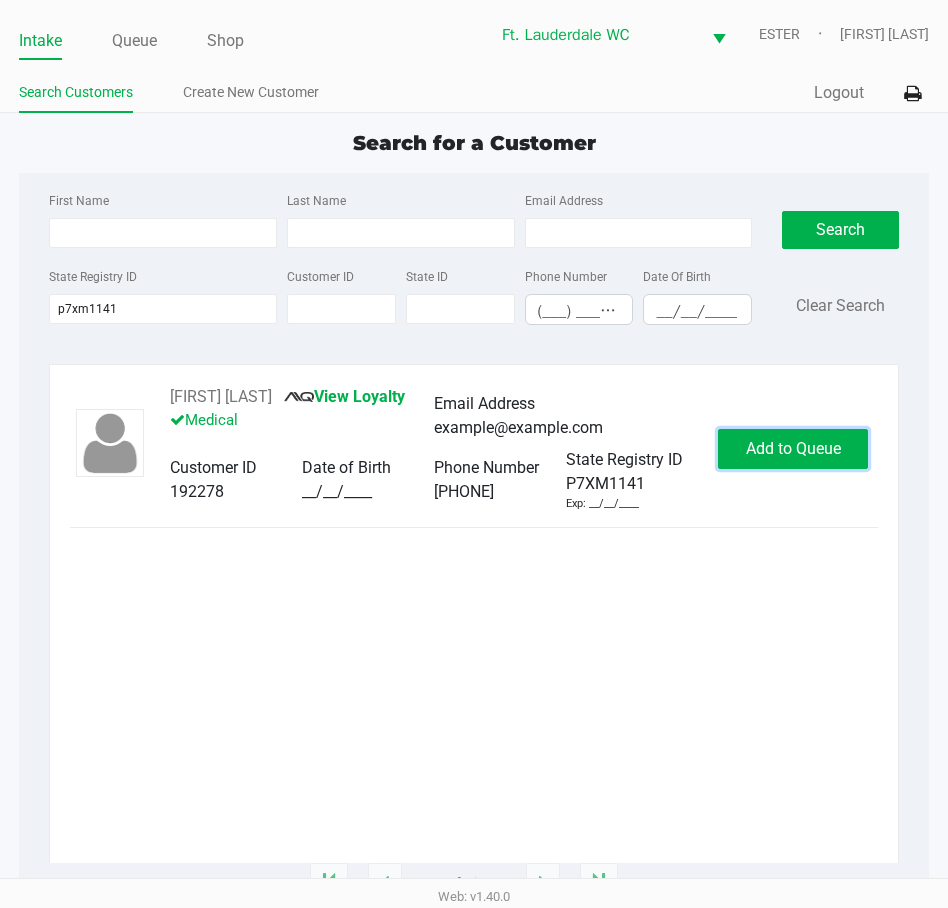 click on "Add to Queue" 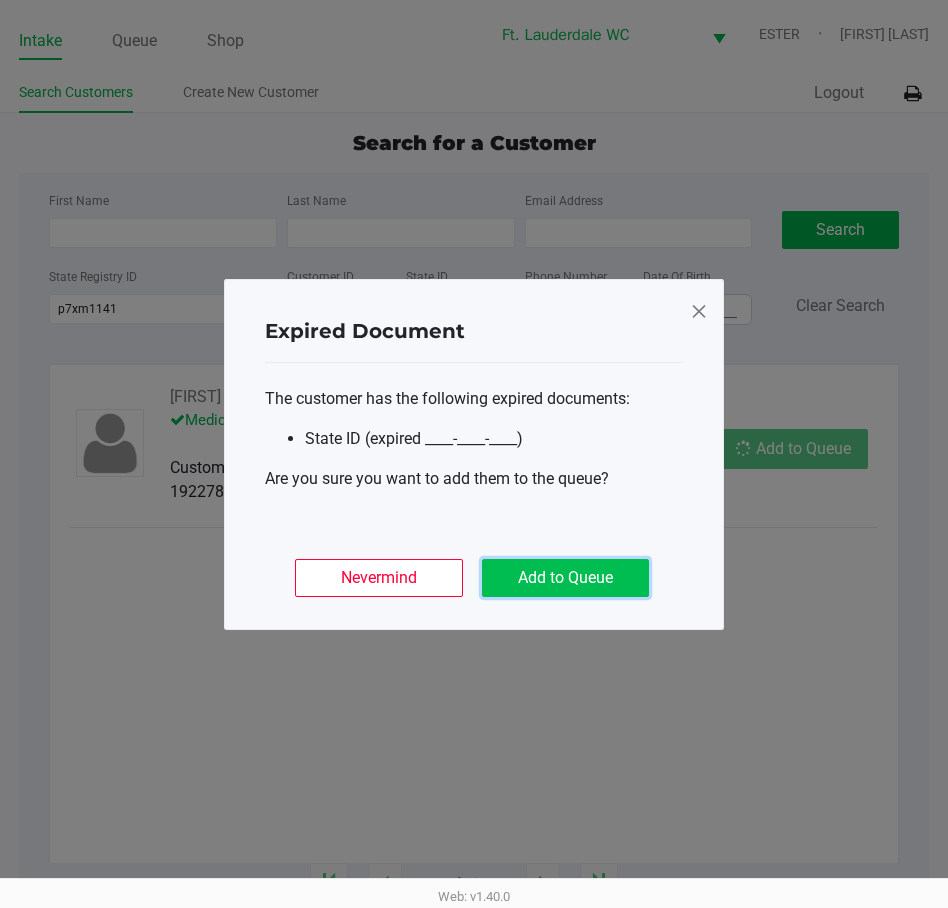 click on "Add to Queue" 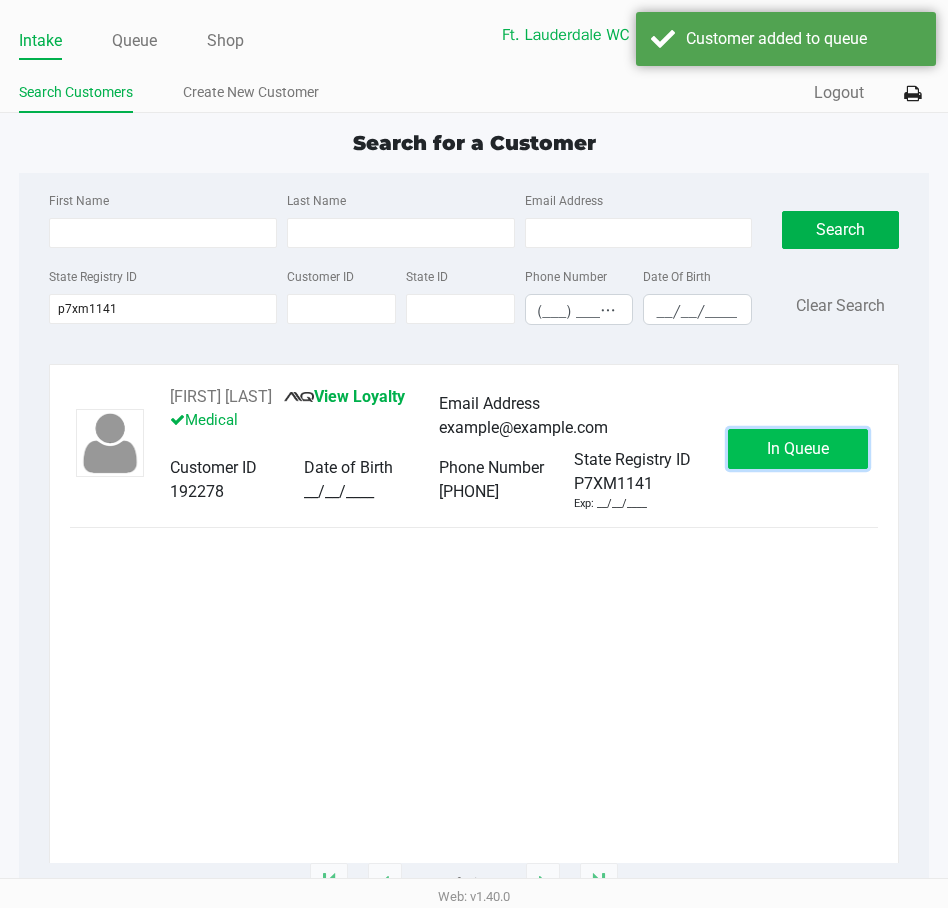 click on "In Queue" 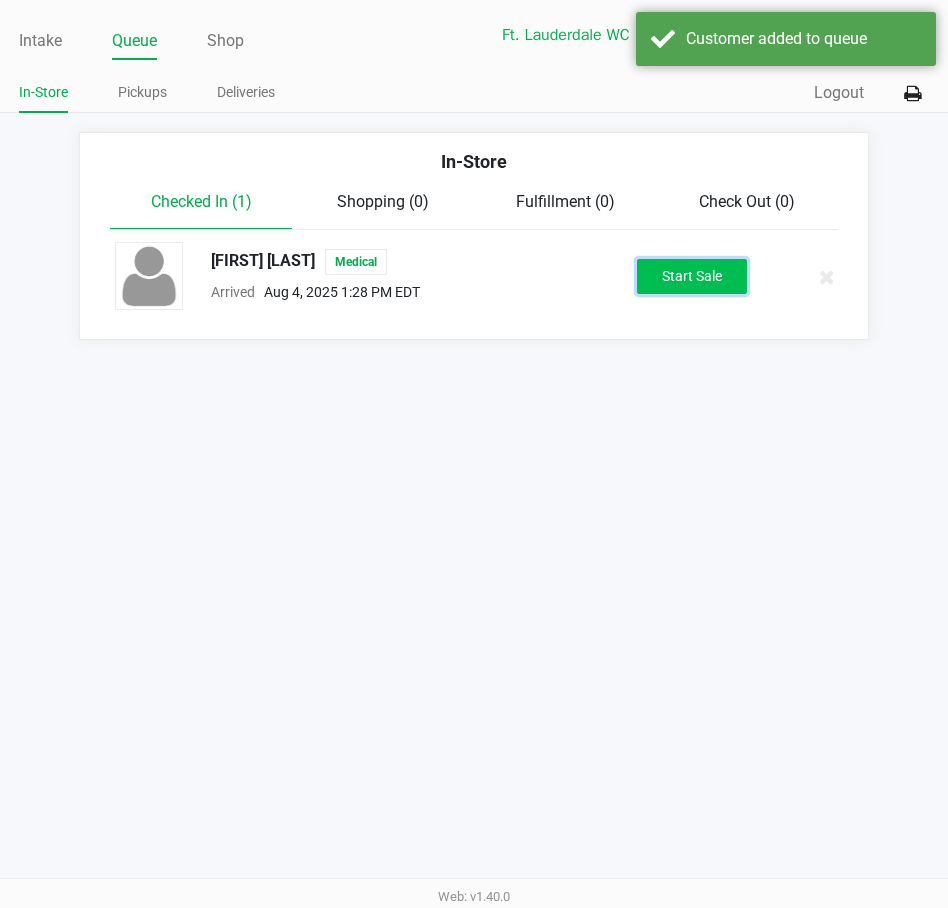 click on "Start Sale" 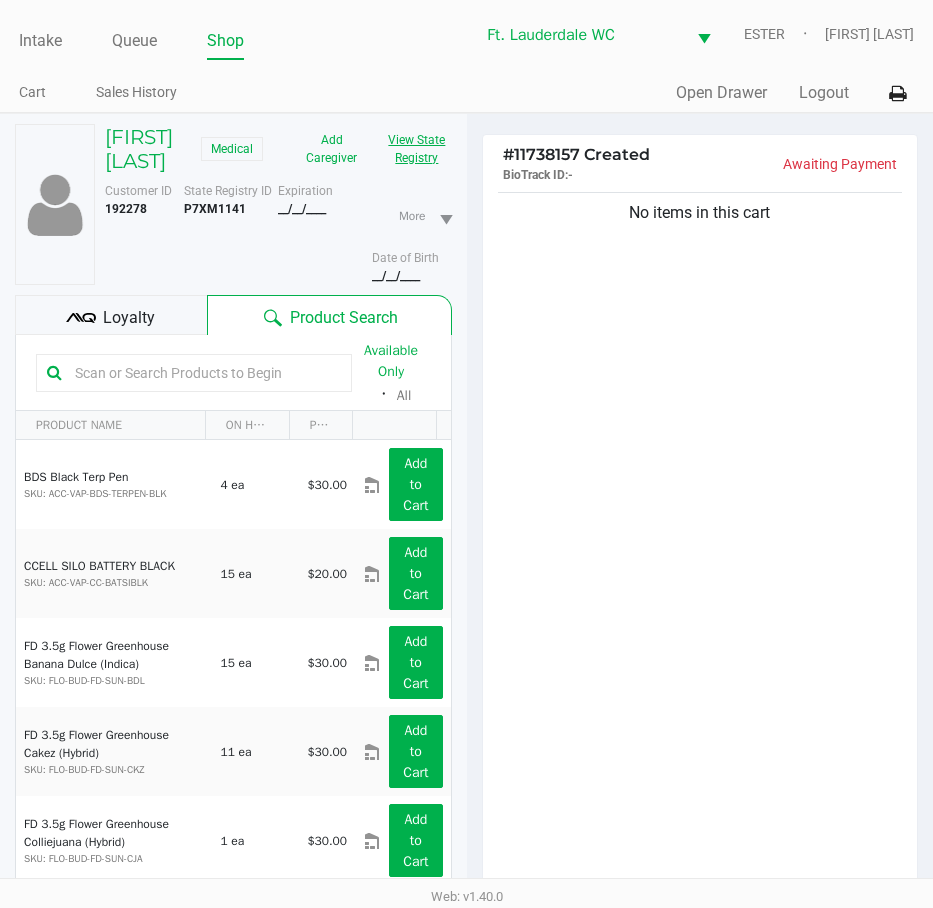 click on "View State Registry" 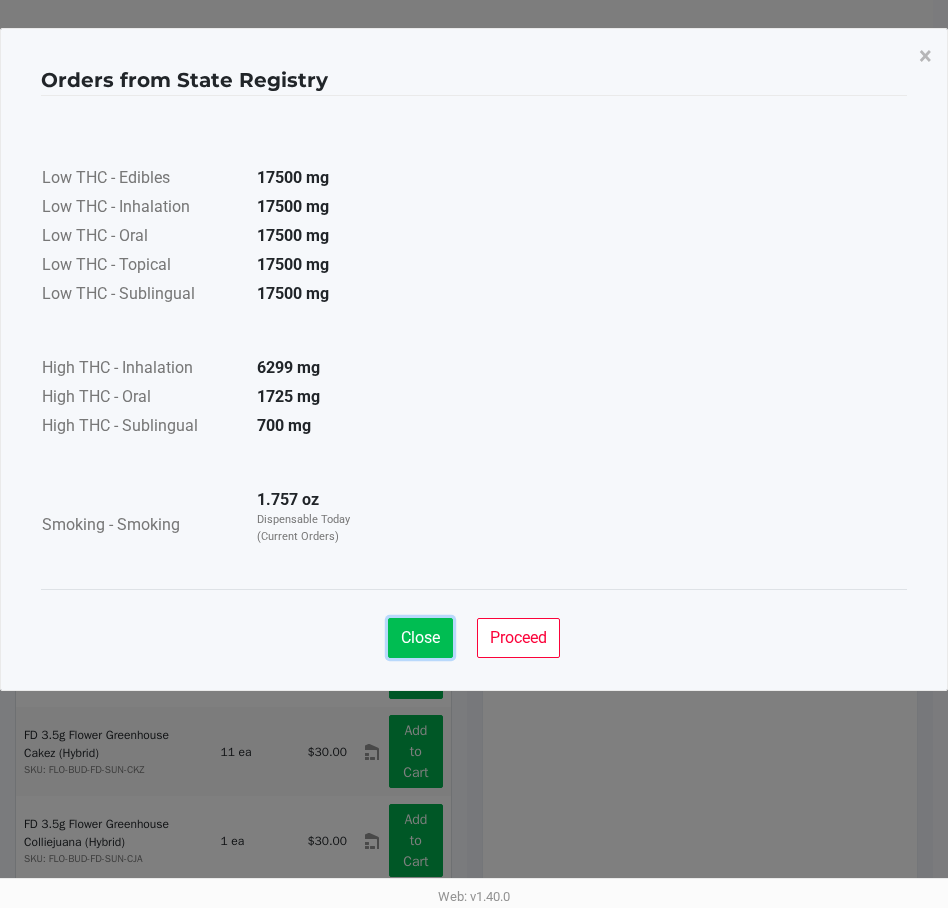 click on "Close" 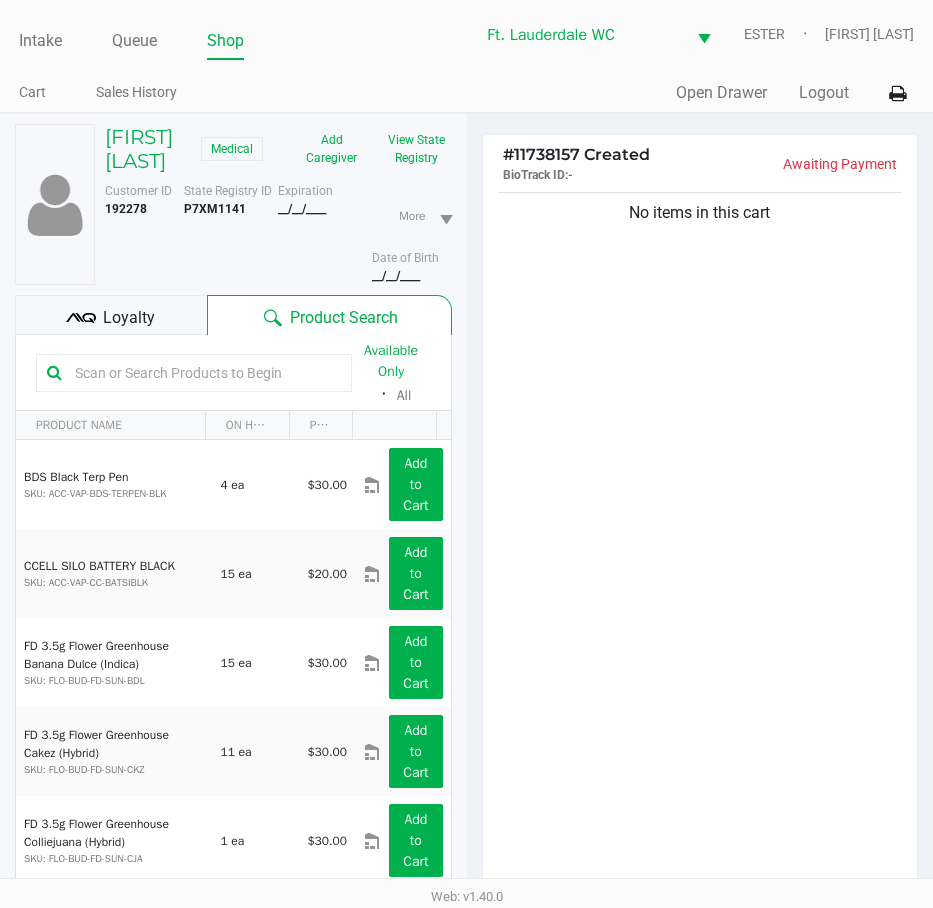 click on "No items in this cart" 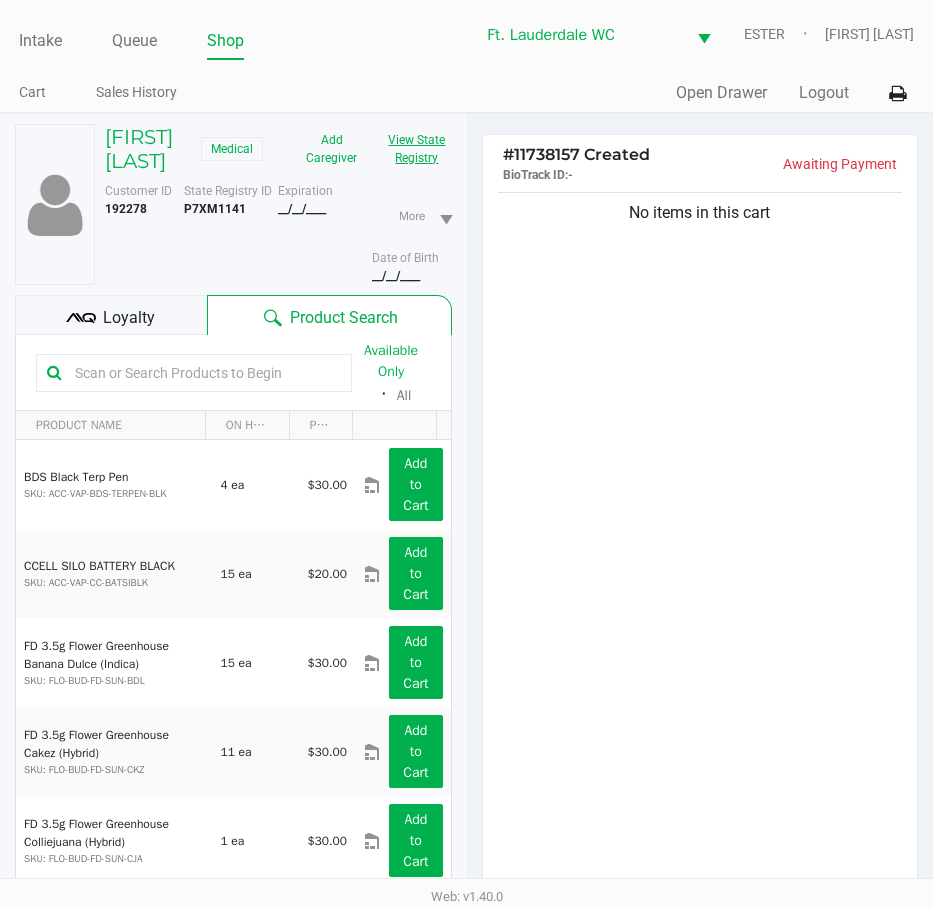 click on "View State Registry" 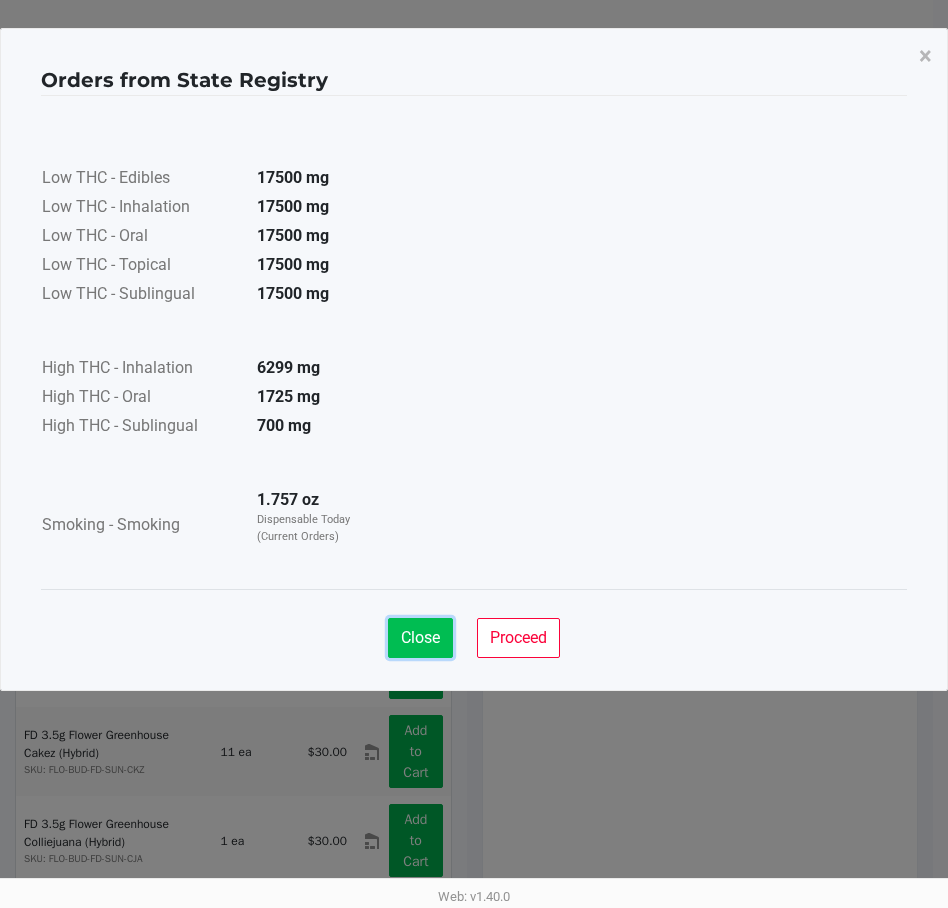click on "Close" 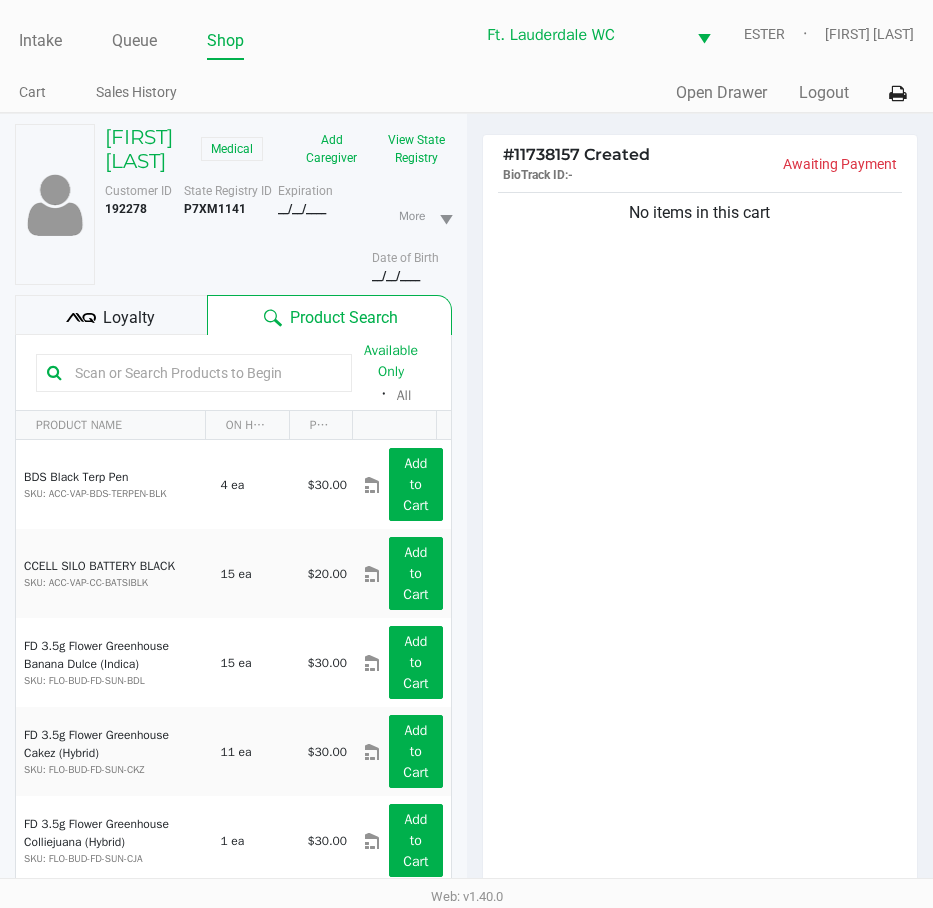 click on "Loyalty" 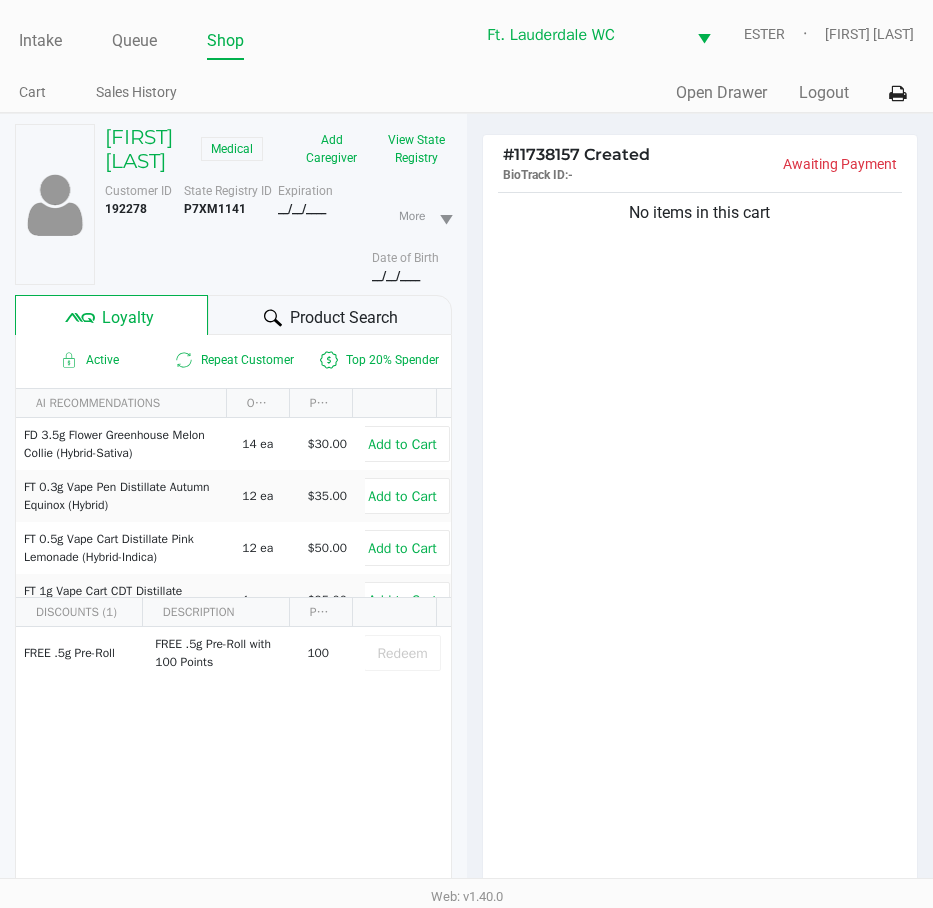 click on "No items in this cart" 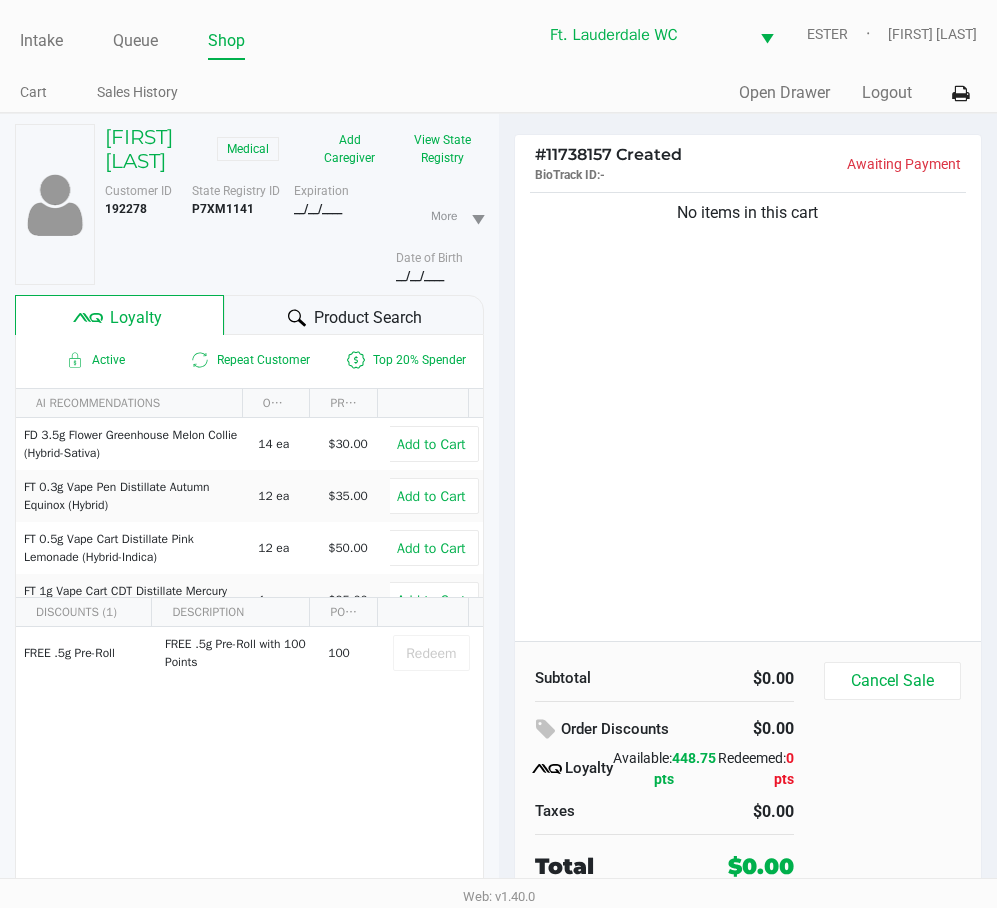 click on "No items in this cart" 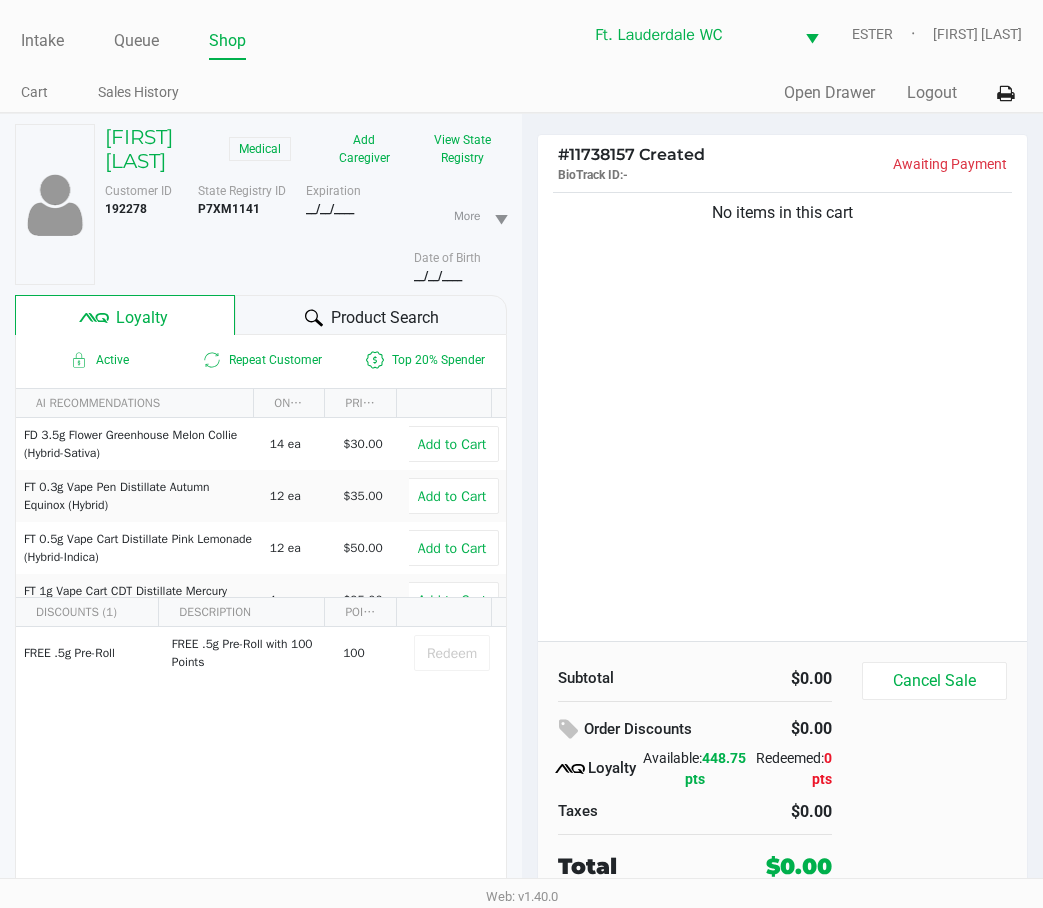 click on "No items in this cart" 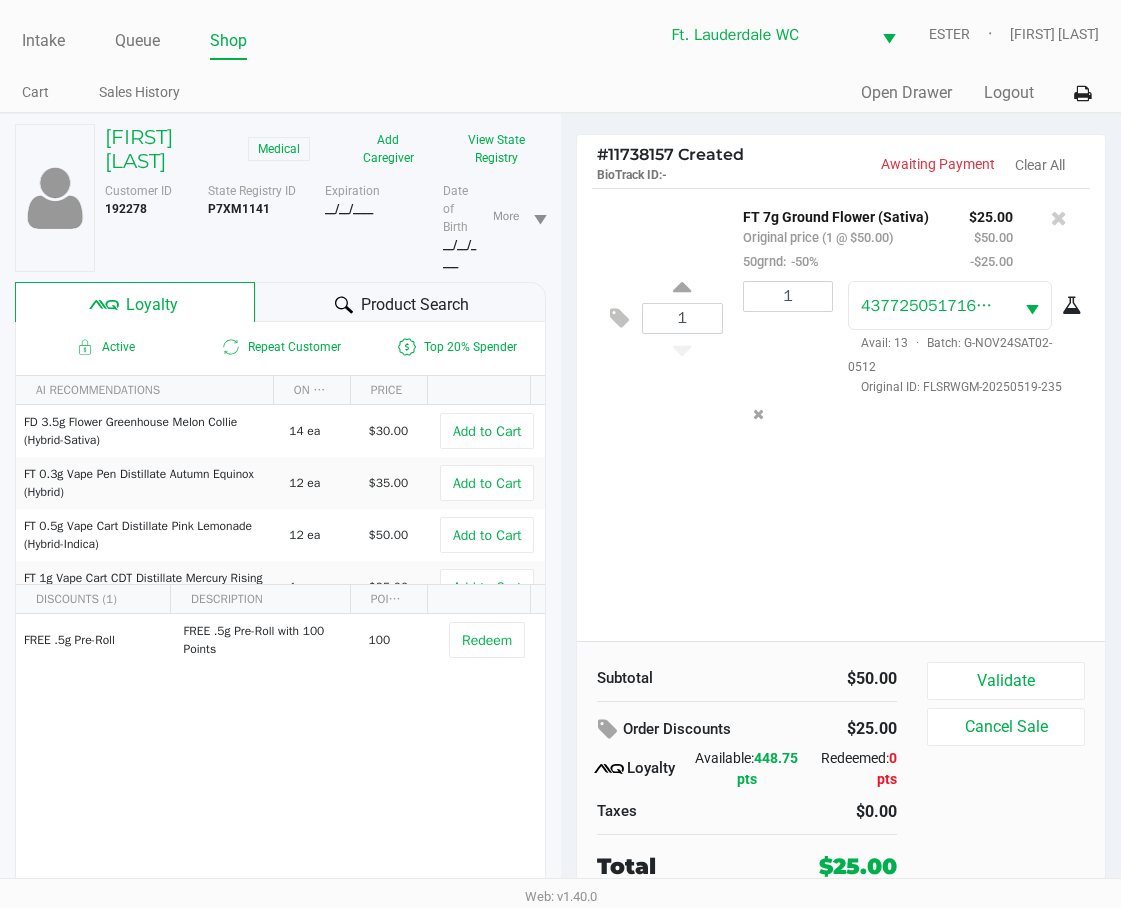 click on "1  FT 7g Ground Flower (Sativa)   Original price (1 @ $50.00)  50grnd:  -50% $25.00 $50.00 -$25.00 1 4377250517167264  Avail: 13  ·  Batch: G-NOV24SAT02-0512   Original ID: FLSRWGM-20250519-235" 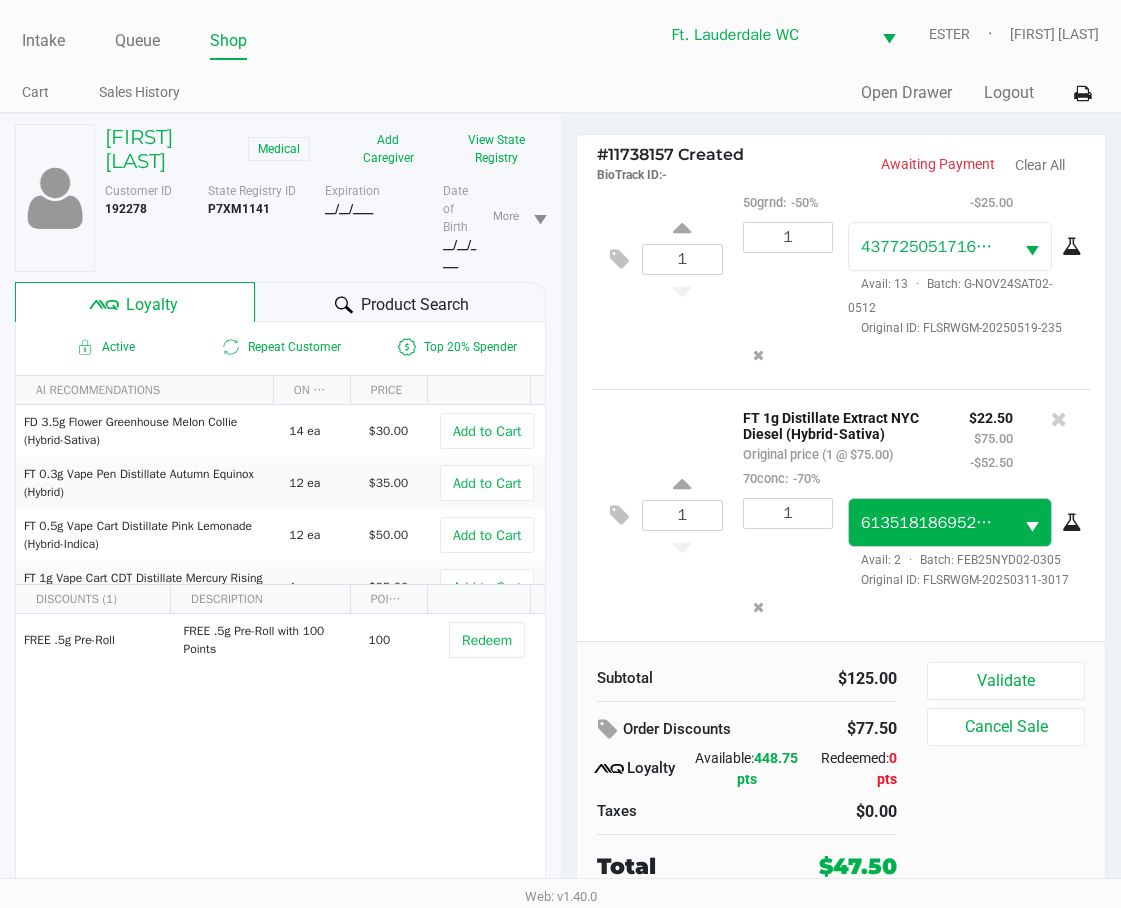 scroll, scrollTop: 121, scrollLeft: 0, axis: vertical 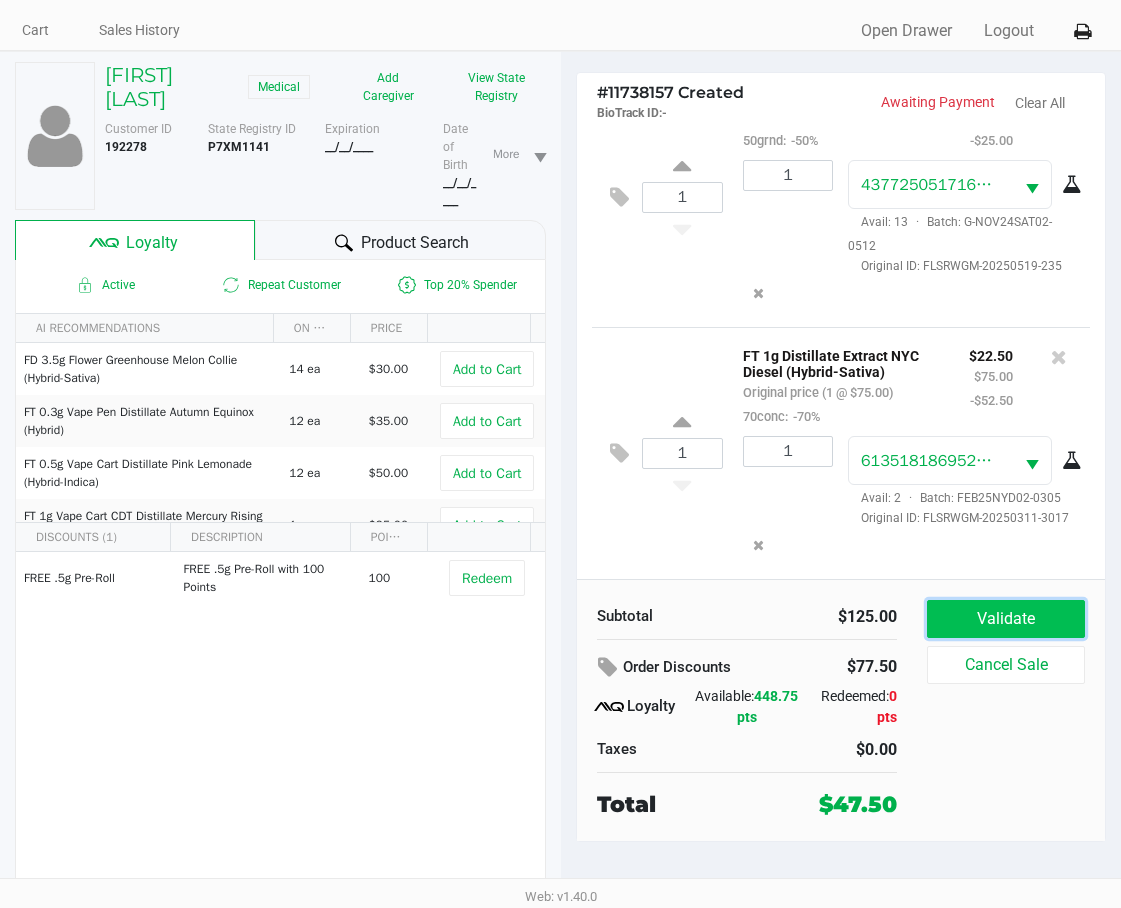 click on "Validate" 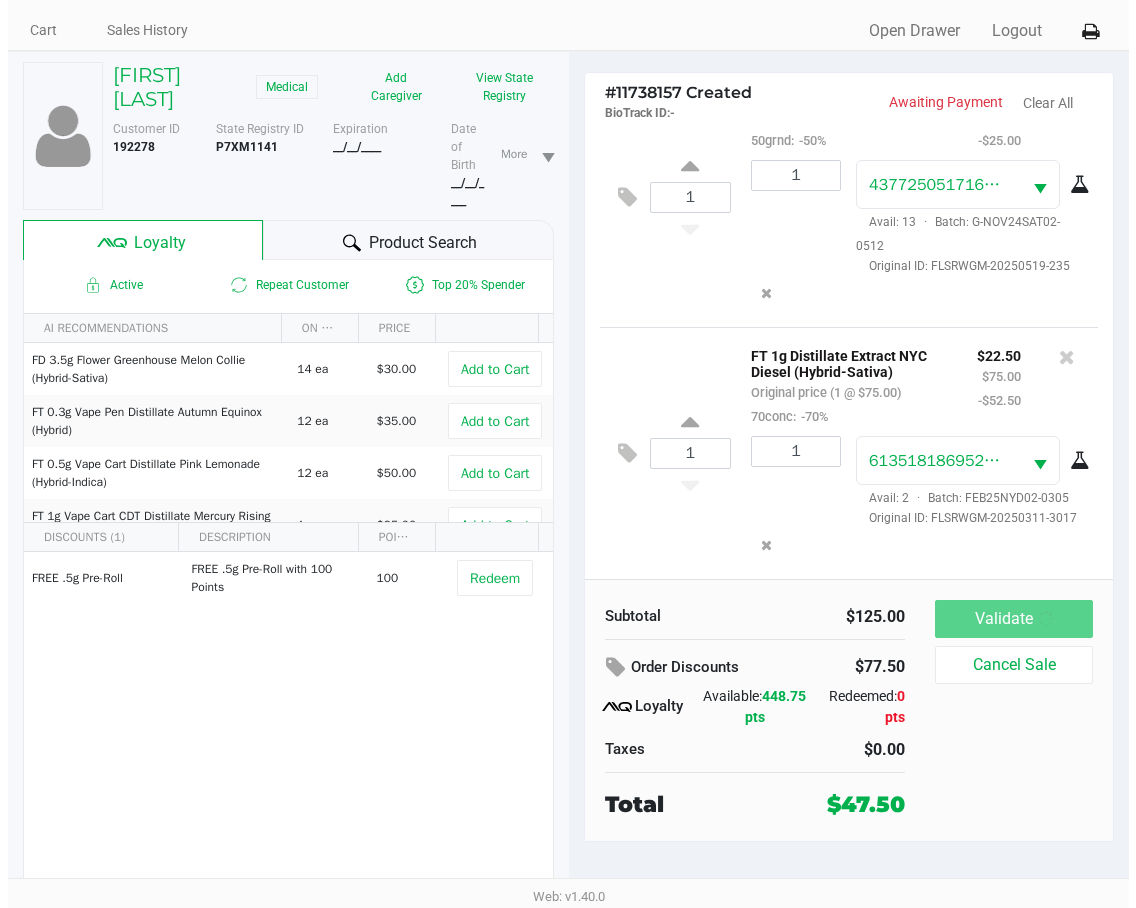 scroll, scrollTop: 0, scrollLeft: 0, axis: both 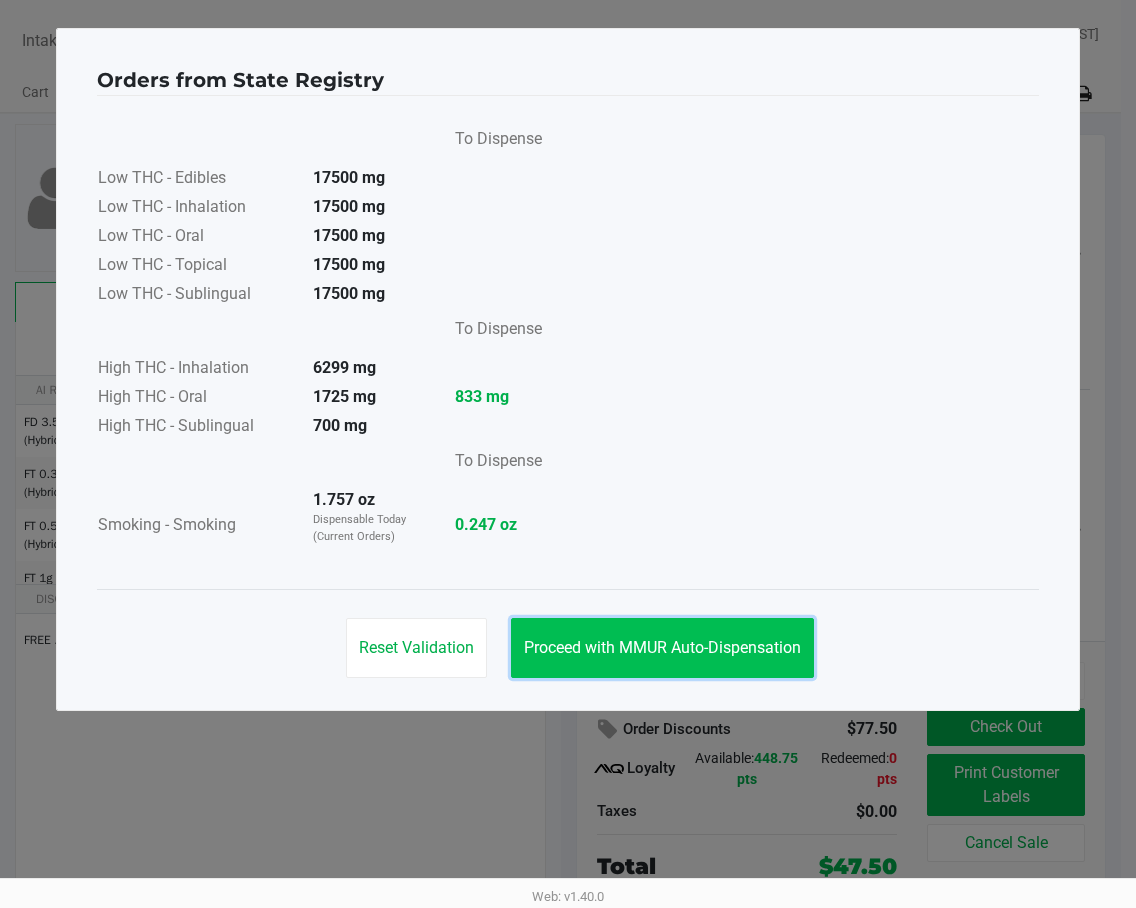 click on "Proceed with MMUR Auto-Dispensation" 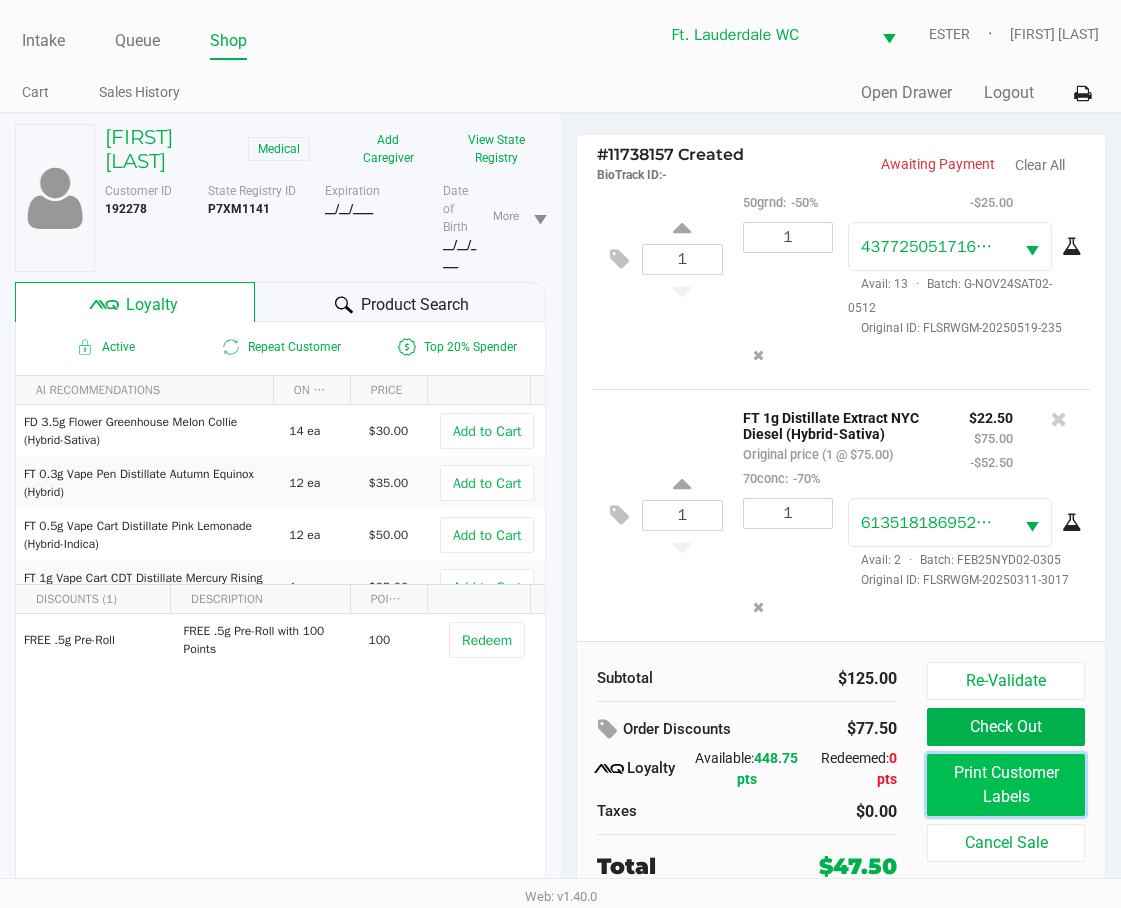 click on "Print Customer Labels" 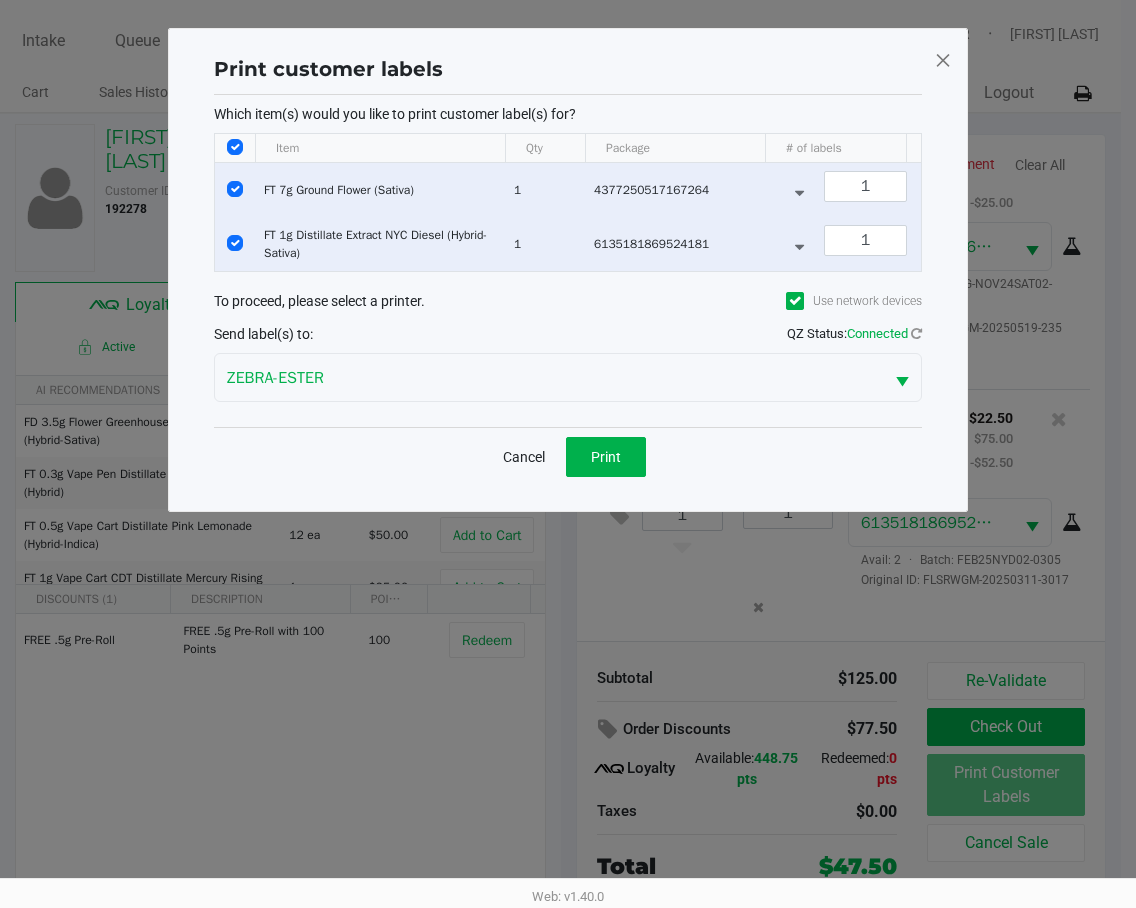 click on "Which item(s) would you like to print customer label(s) for? Item Qty Package # of labels FT 7g Ground Flower (Sativa) 1 4377250517167264 1 FT 1g Distillate Extract NYC Diesel (Hybrid-Sativa) 1 6135181869524181 1 To proceed, please select a printer. Use network devices Send label(s) to: QZ Status: Connected ZEBRA-ESTER" 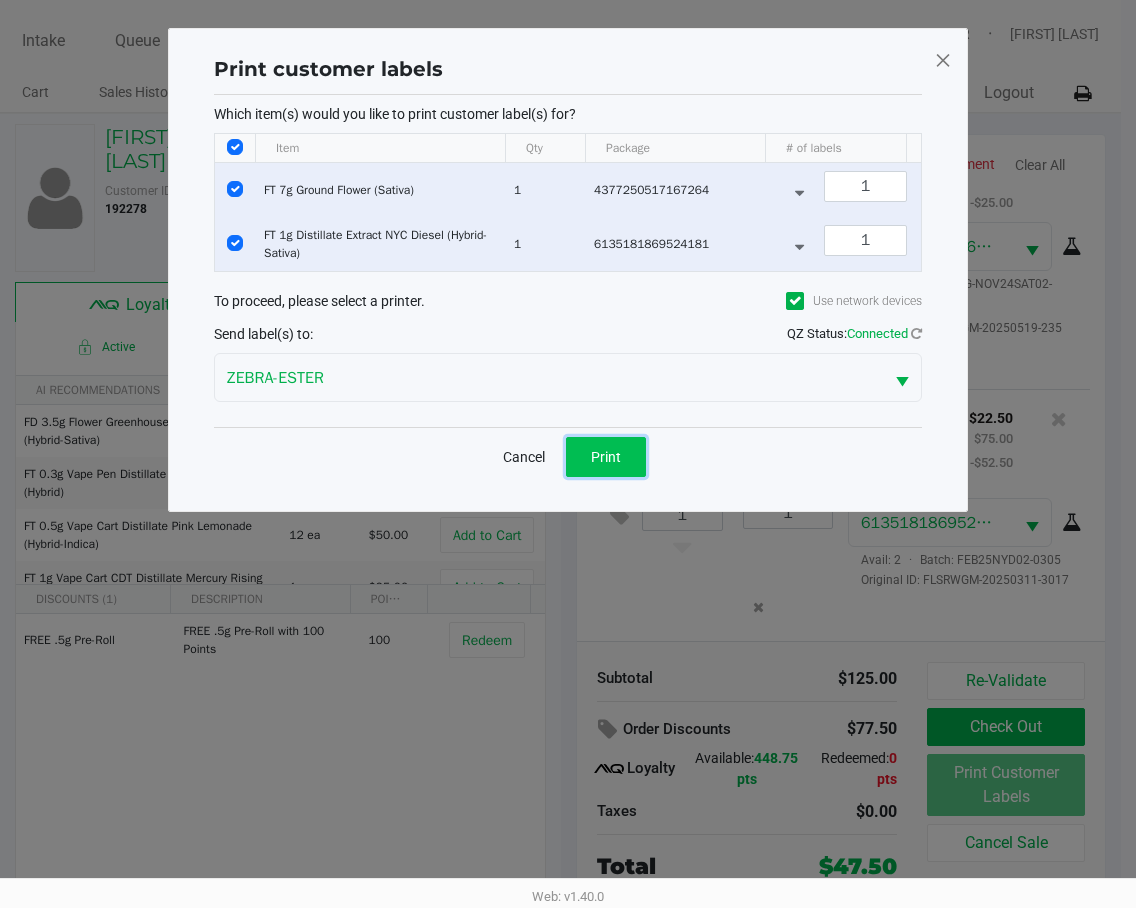 click on "Print" 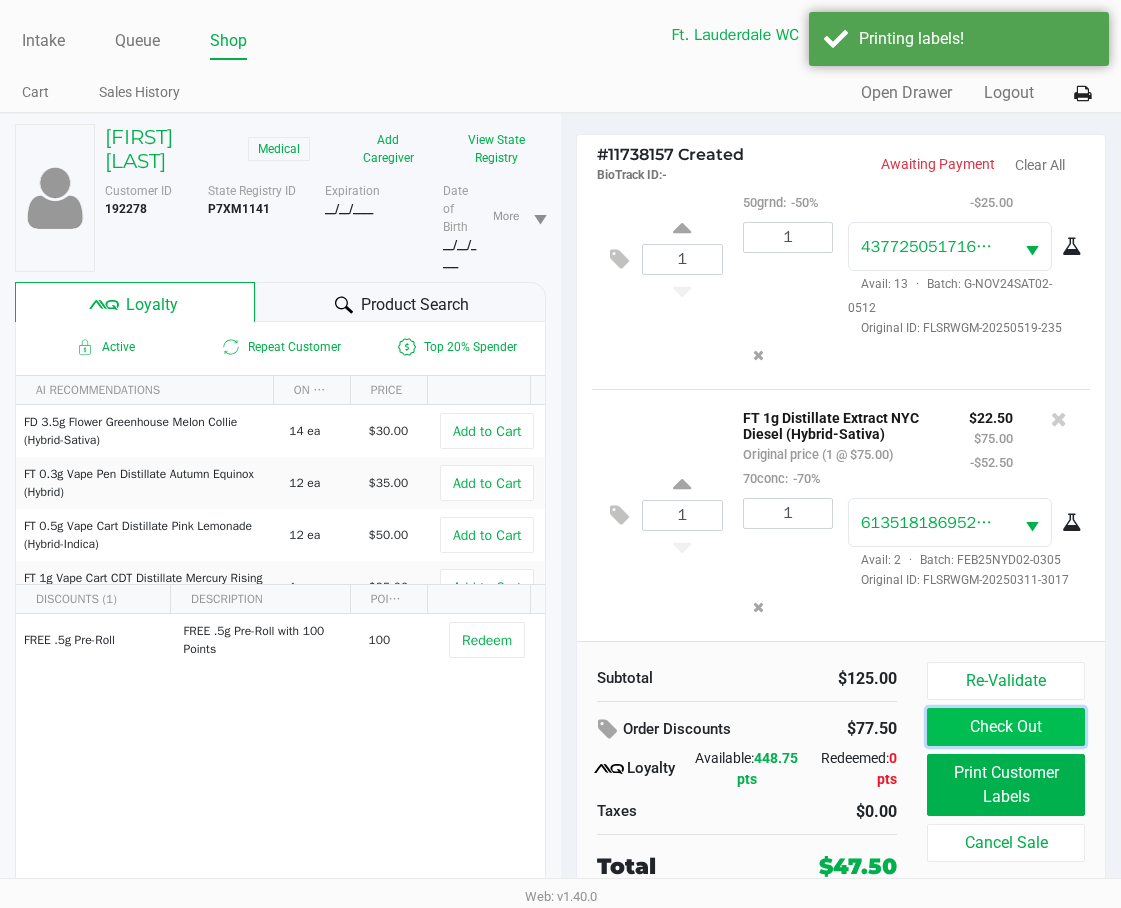 click on "Check Out" 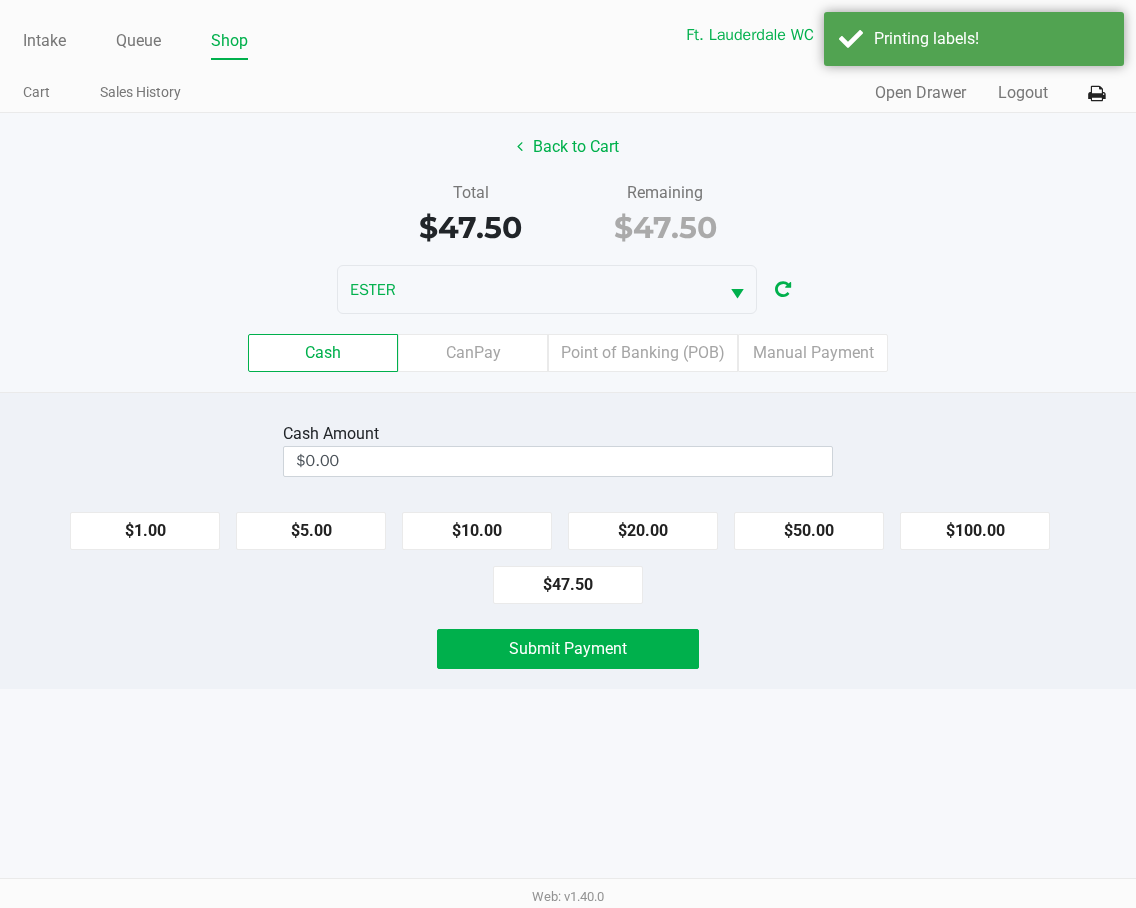 click on "$50.00" 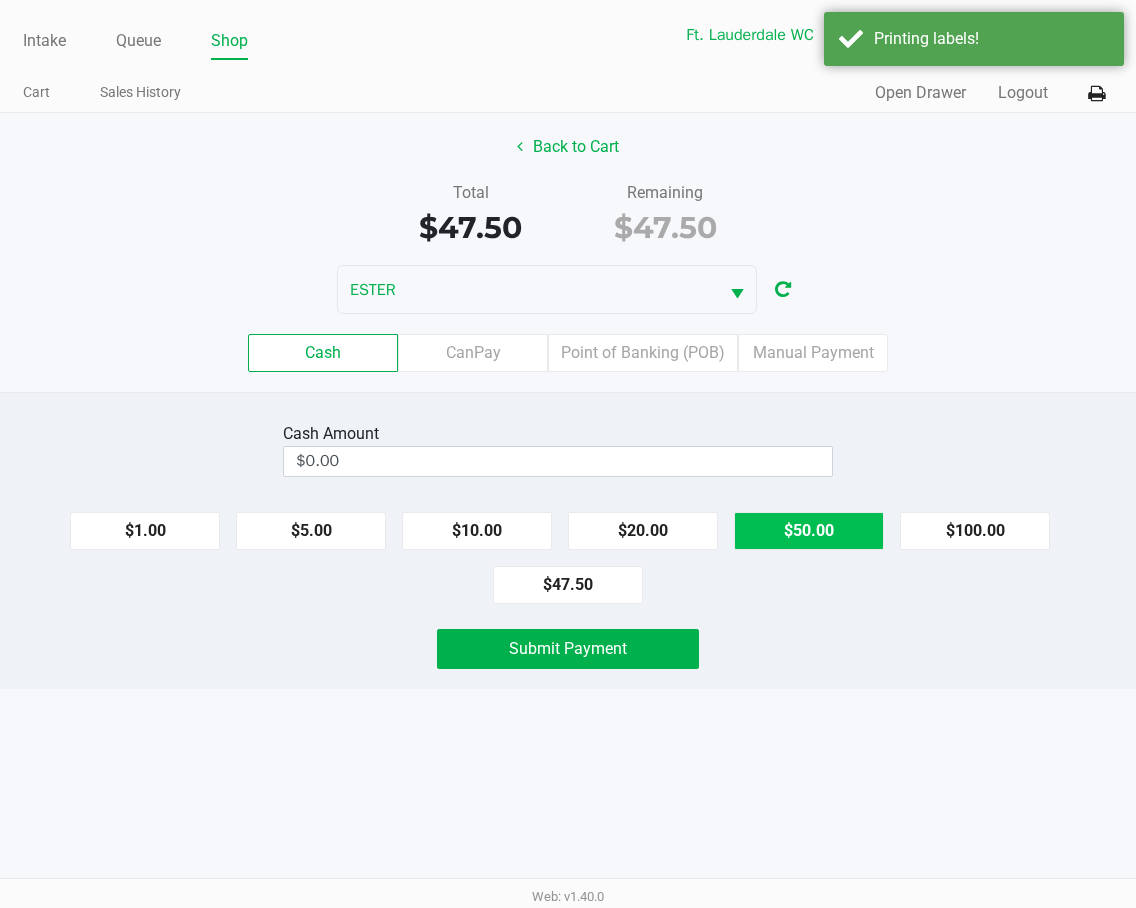 type on "$50.00" 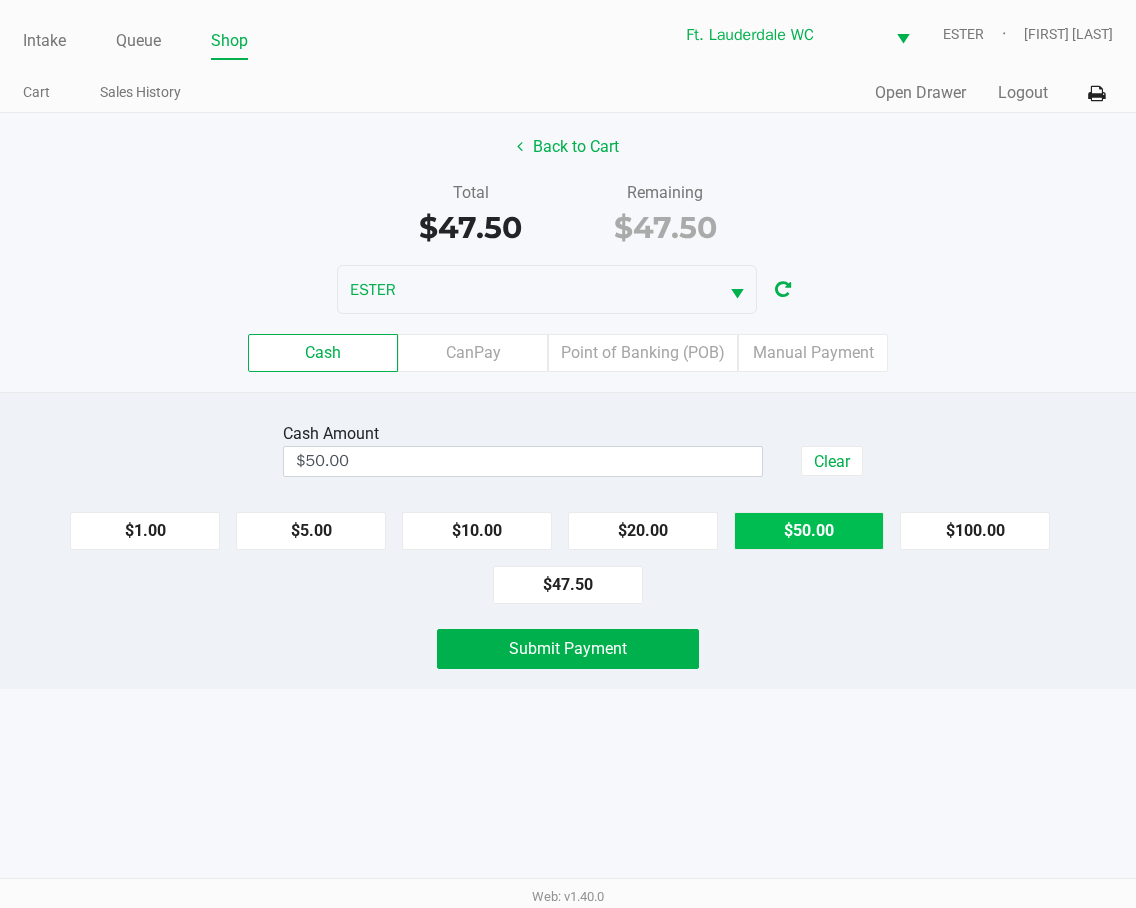 click on "Submit Payment" 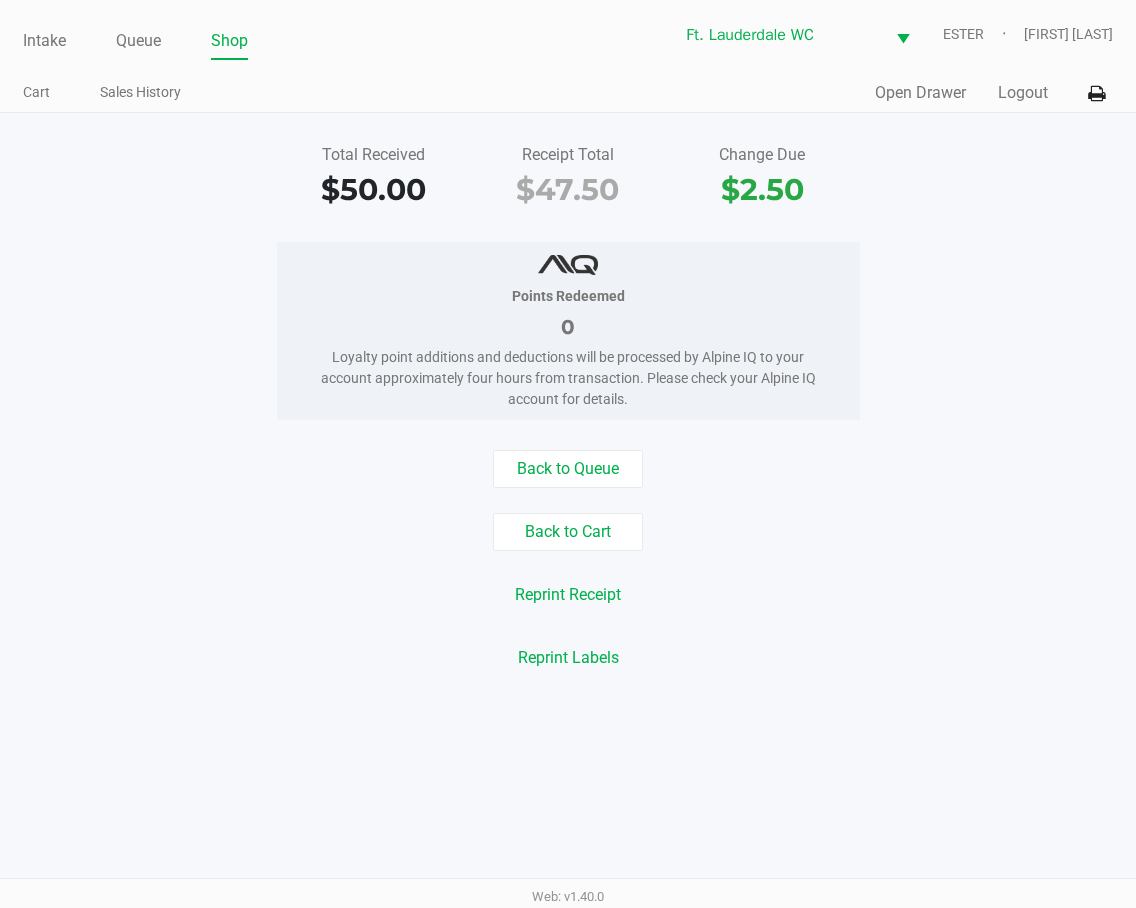 click on "Back to Queue" 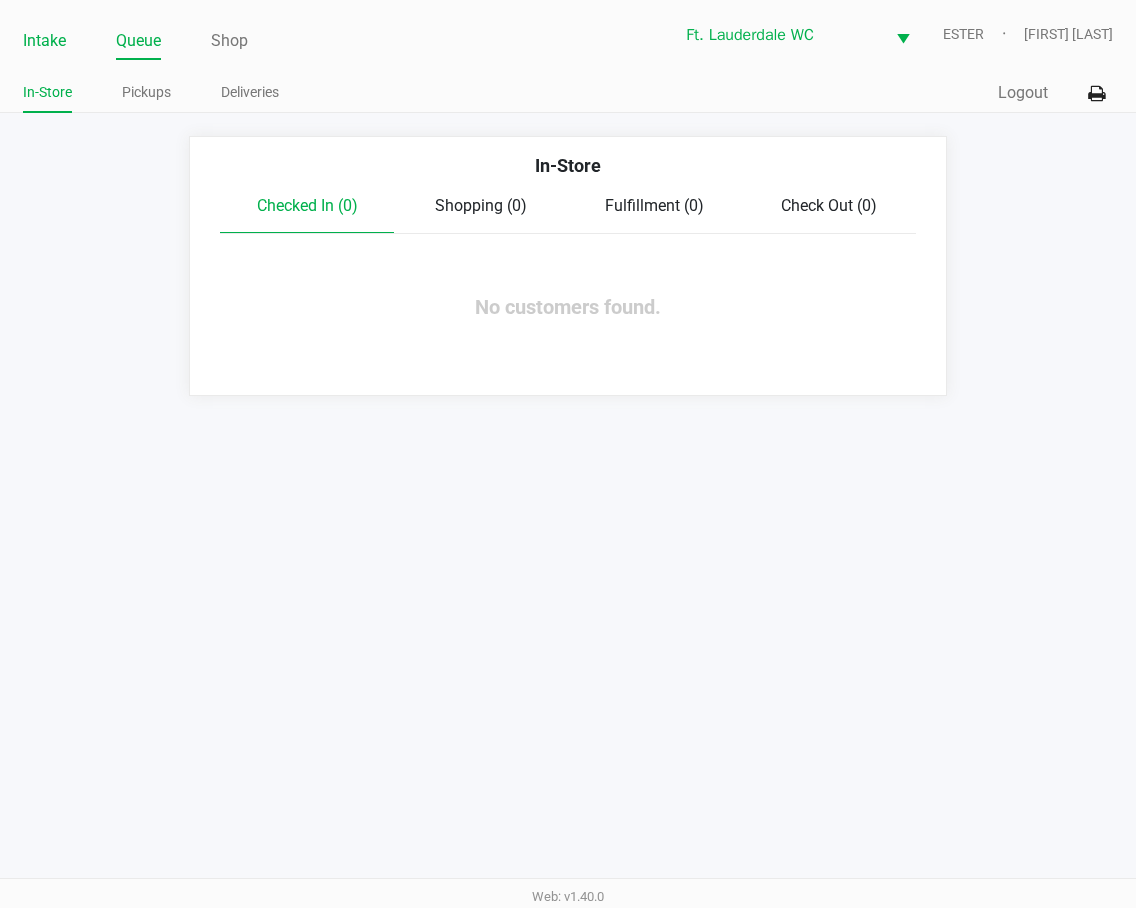 click on "Intake" 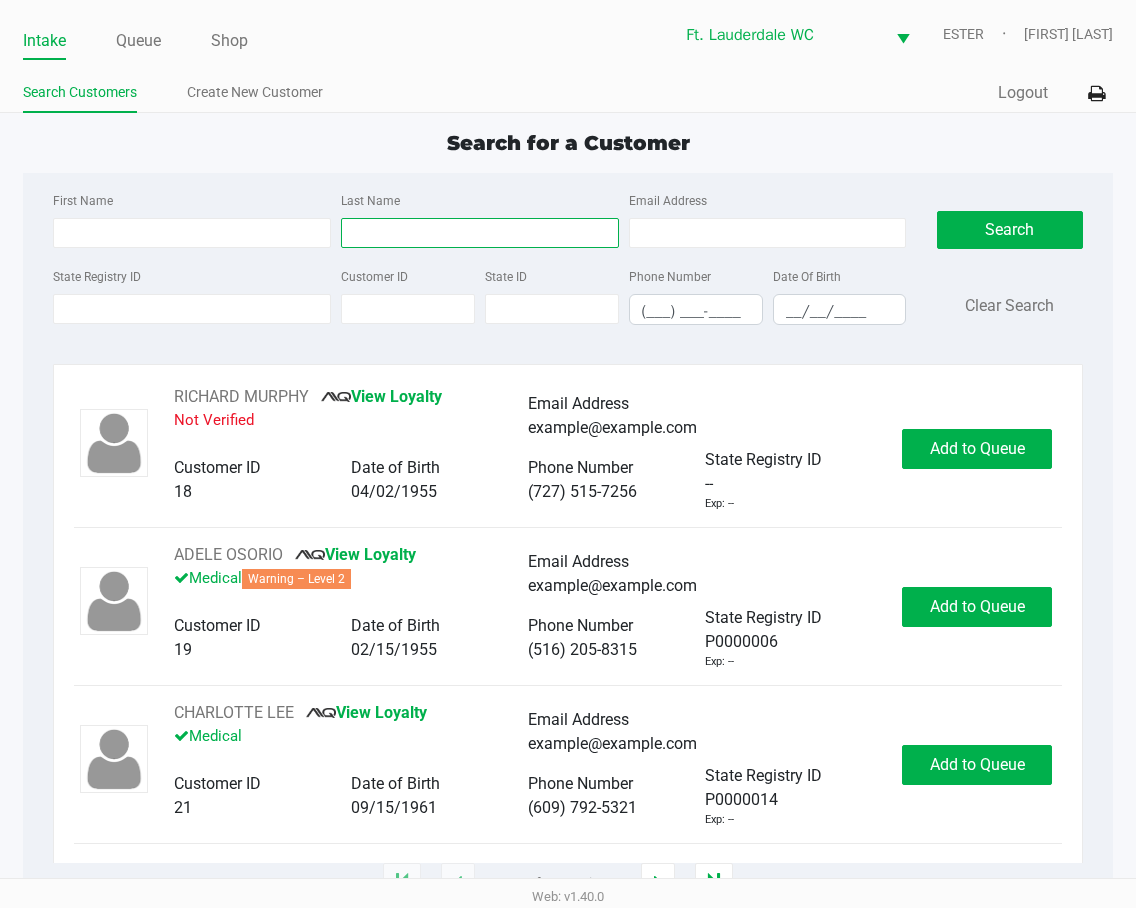 click on "Last Name" at bounding box center [480, 233] 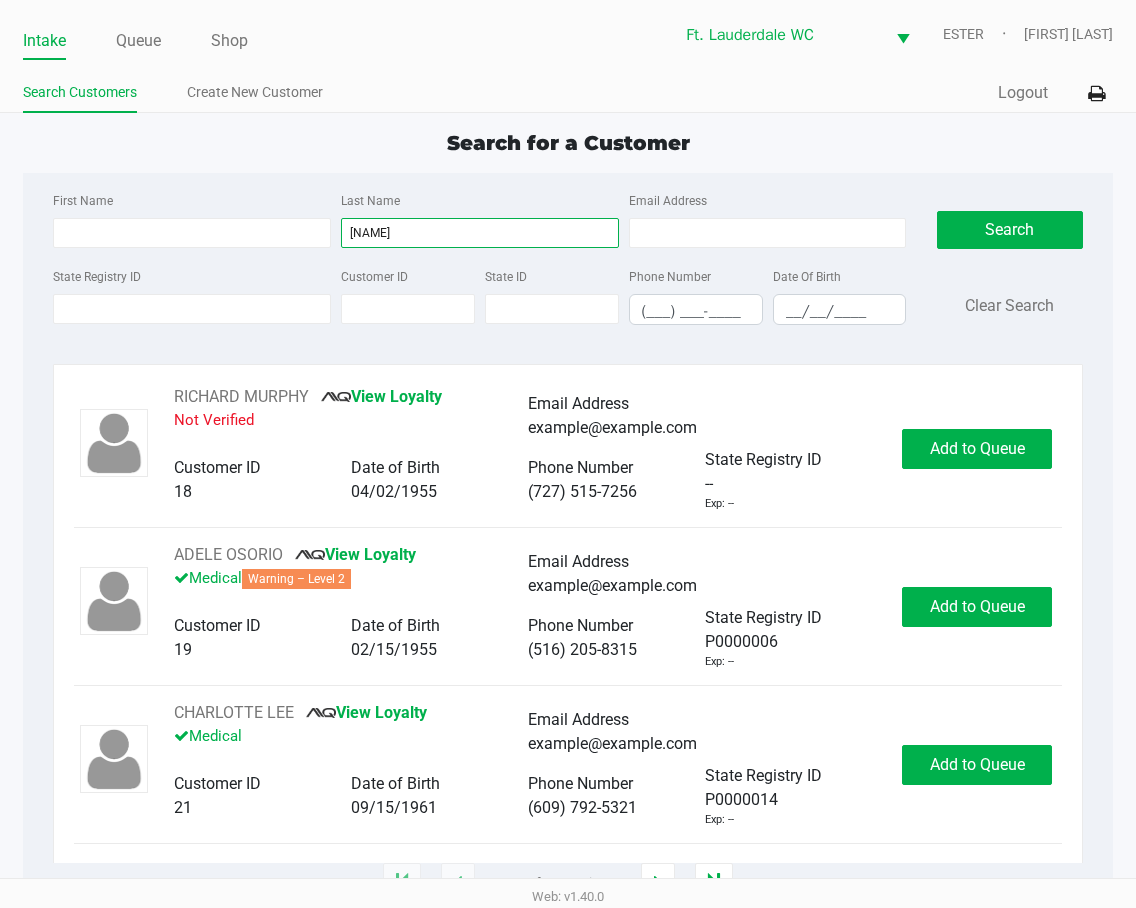 type on "[NAME]" 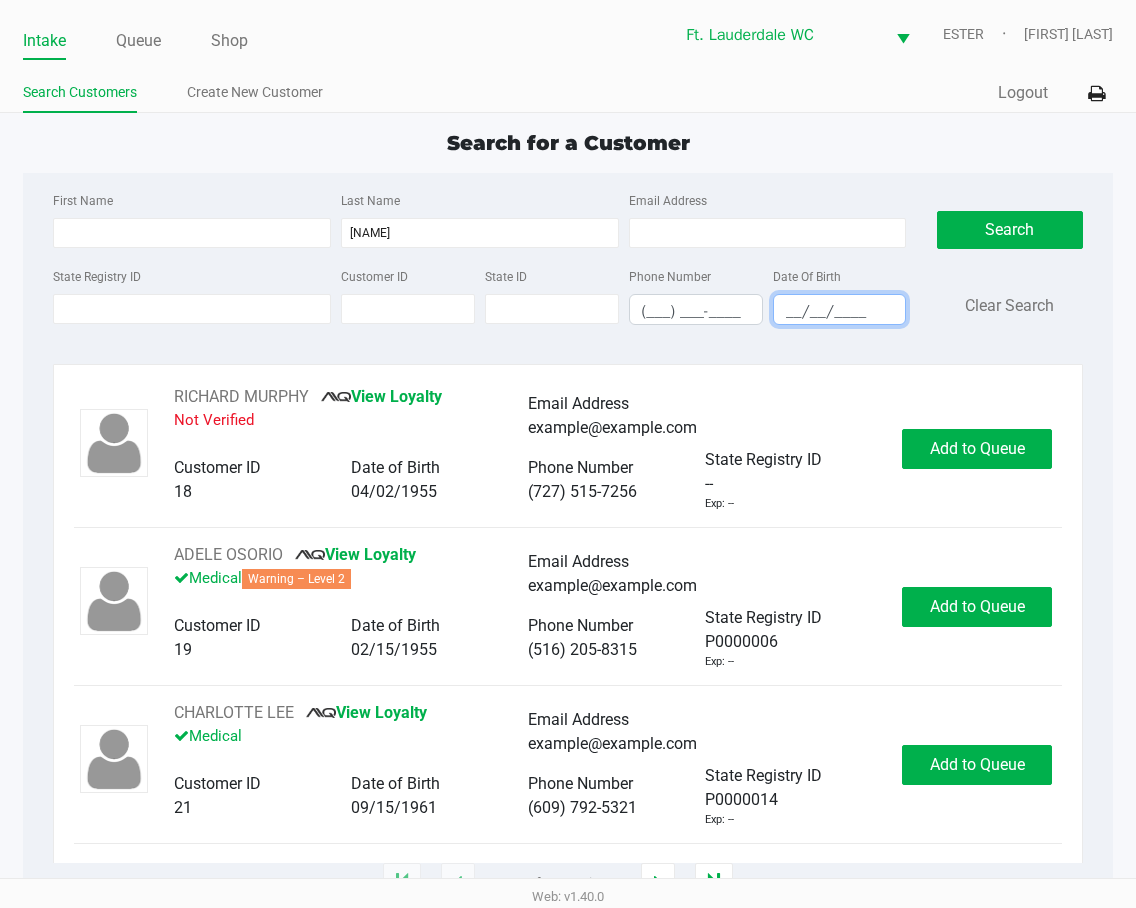 click on "__/__/____" at bounding box center (840, 311) 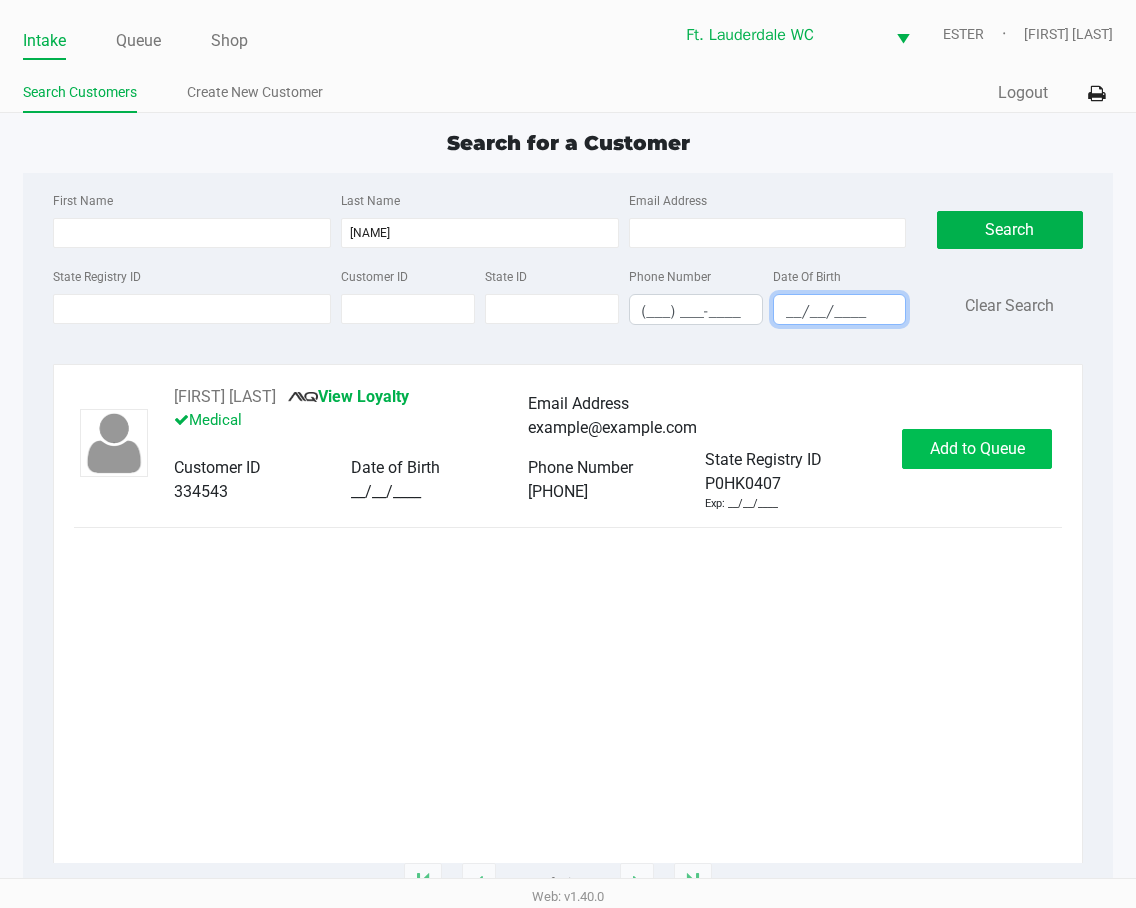 type on "__/__/____" 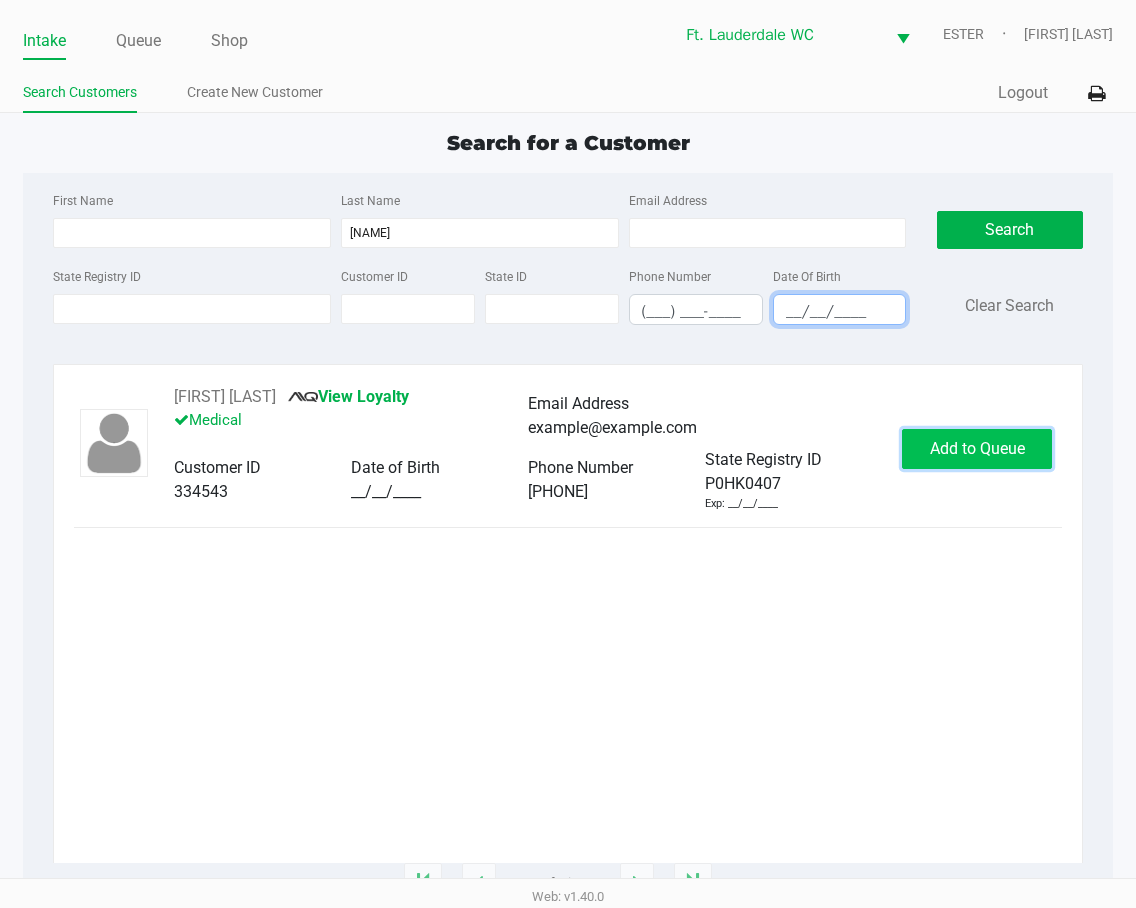 click on "Add to Queue" 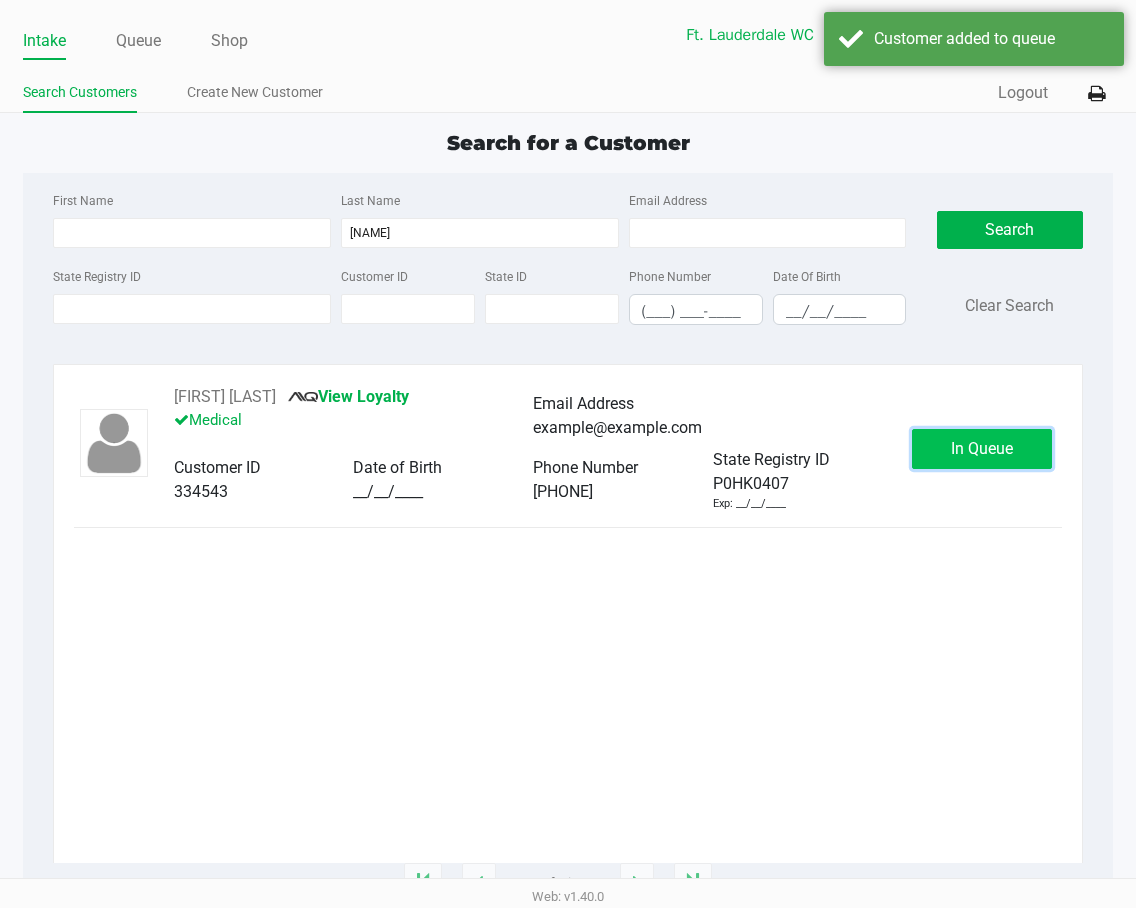 click on "In Queue" 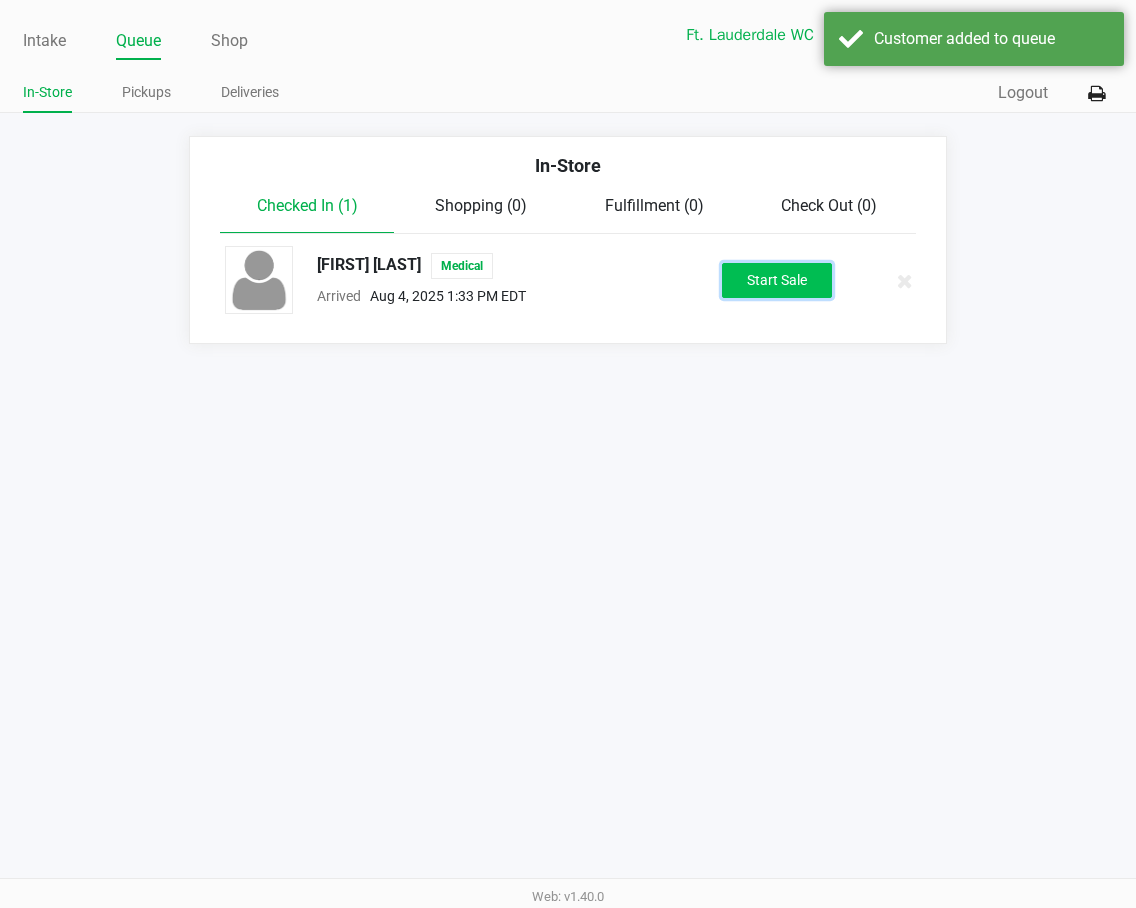 click on "Start Sale" 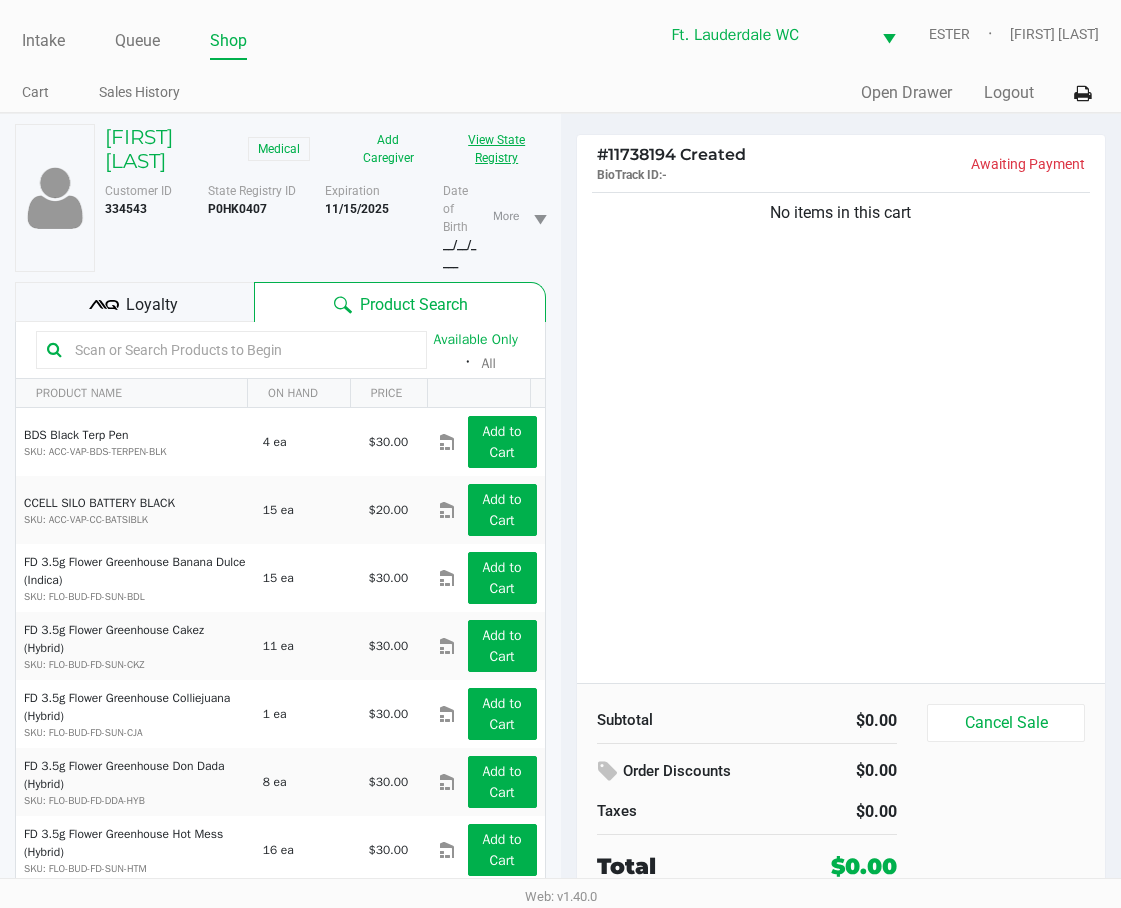 click on "View State Registry" 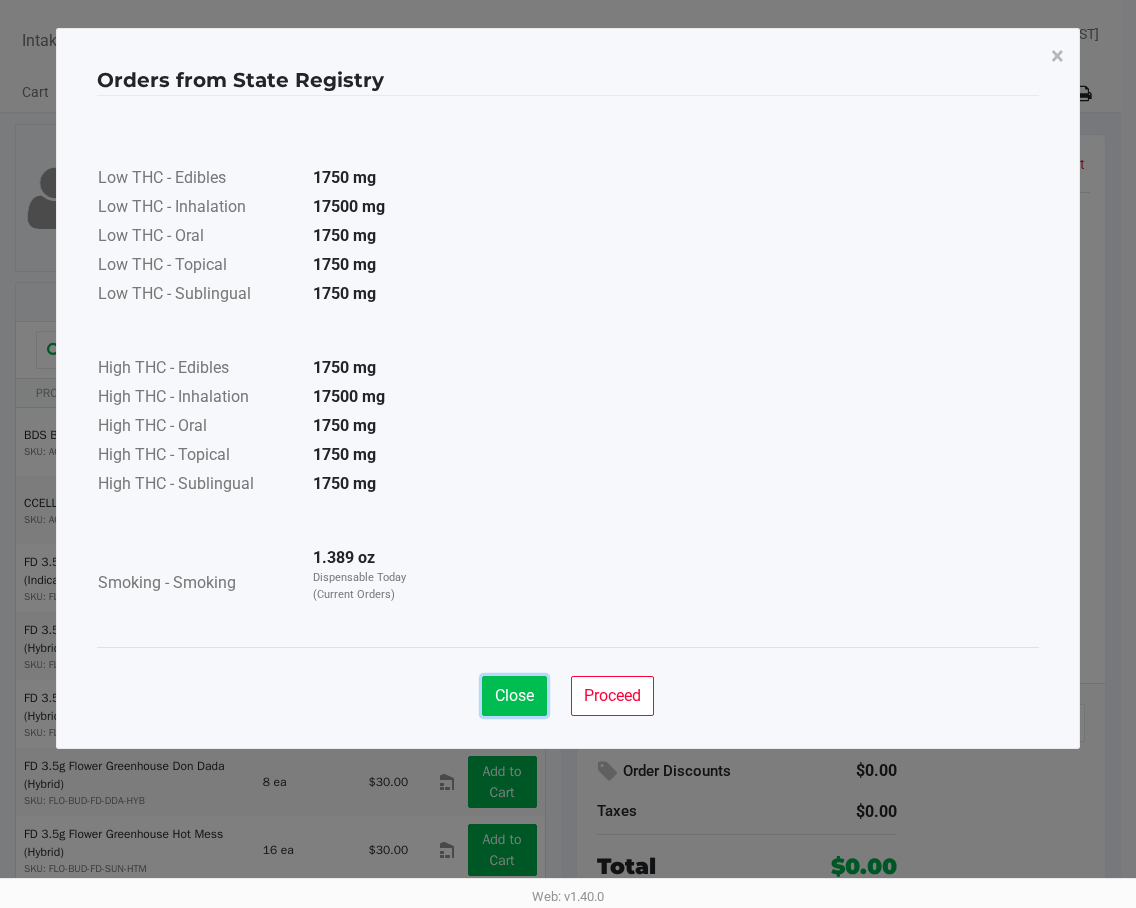 click on "Close" 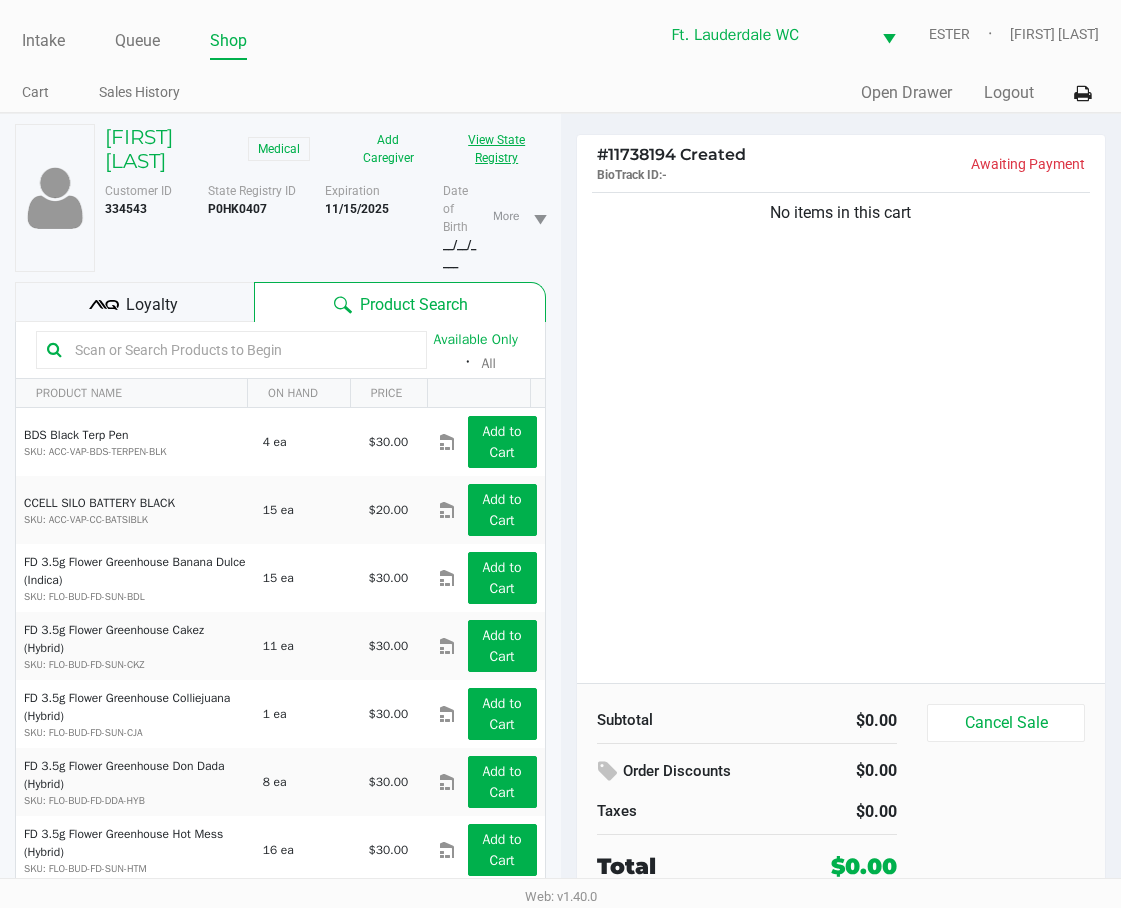 type 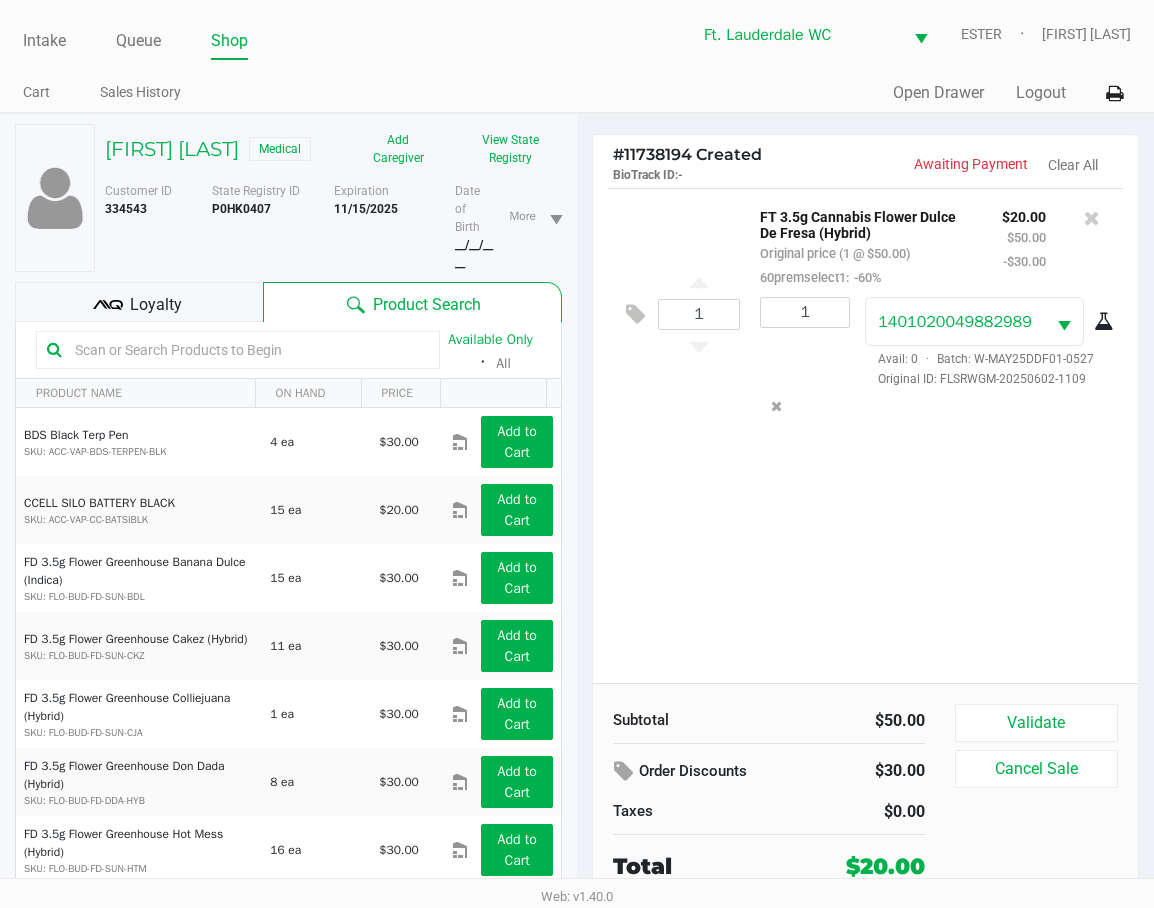 click on "1  FT 3.5g Cannabis Flower Dulce De Fresa (Hybrid)   Original price (1 @ $50.00)  60premselect1:  -60% $20.00 $50.00 -$30.00 1 1401020049882989  Avail: 0  ·  Batch: W-MAY25DDF01-0527   Original ID: FLSRWGM-20250602-1109" 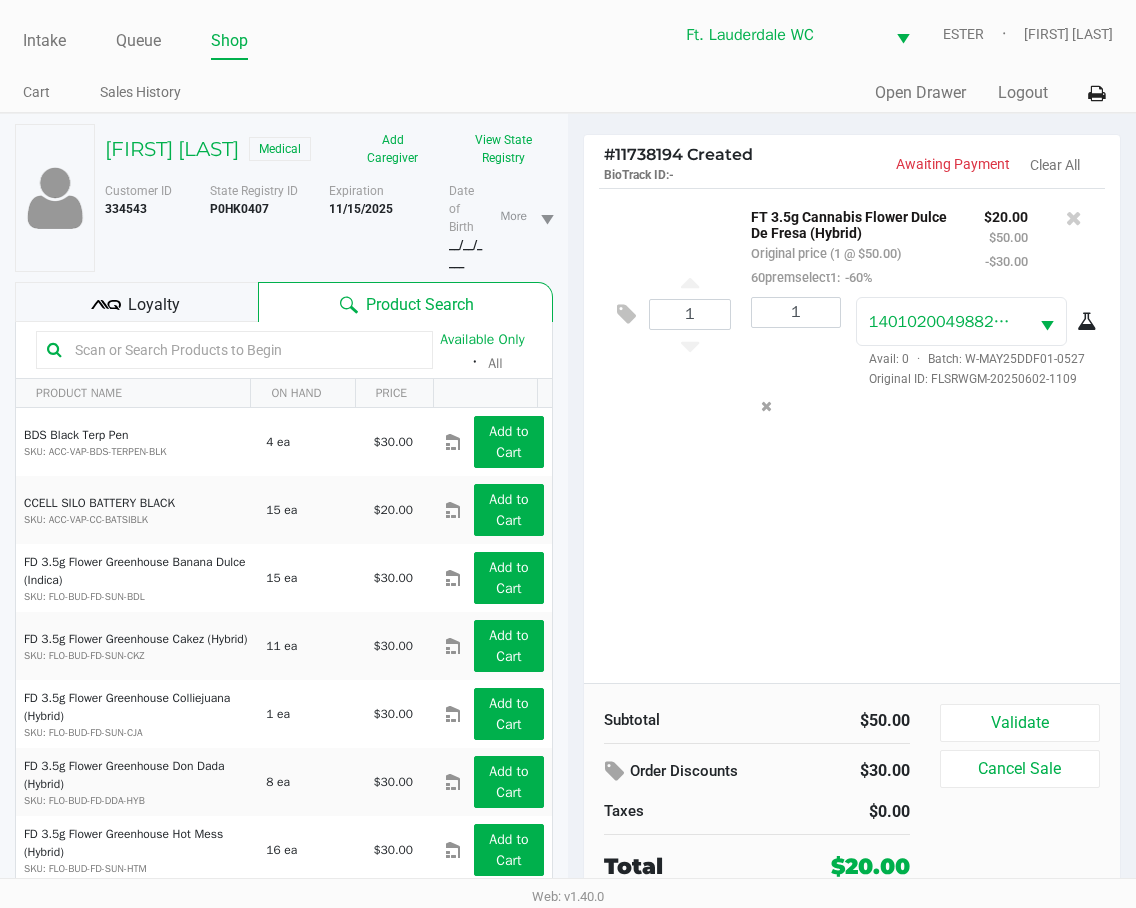 click on "1  FT 3.5g Cannabis Flower Dulce De Fresa (Hybrid)   Original price (1 @ $50.00)  60premselect1:  -60% $20.00 $50.00 -$30.00 1 1401020049882989  Avail: 0  ·  Batch: W-MAY25DDF01-0527   Original ID: FLSRWGM-20250602-1109" 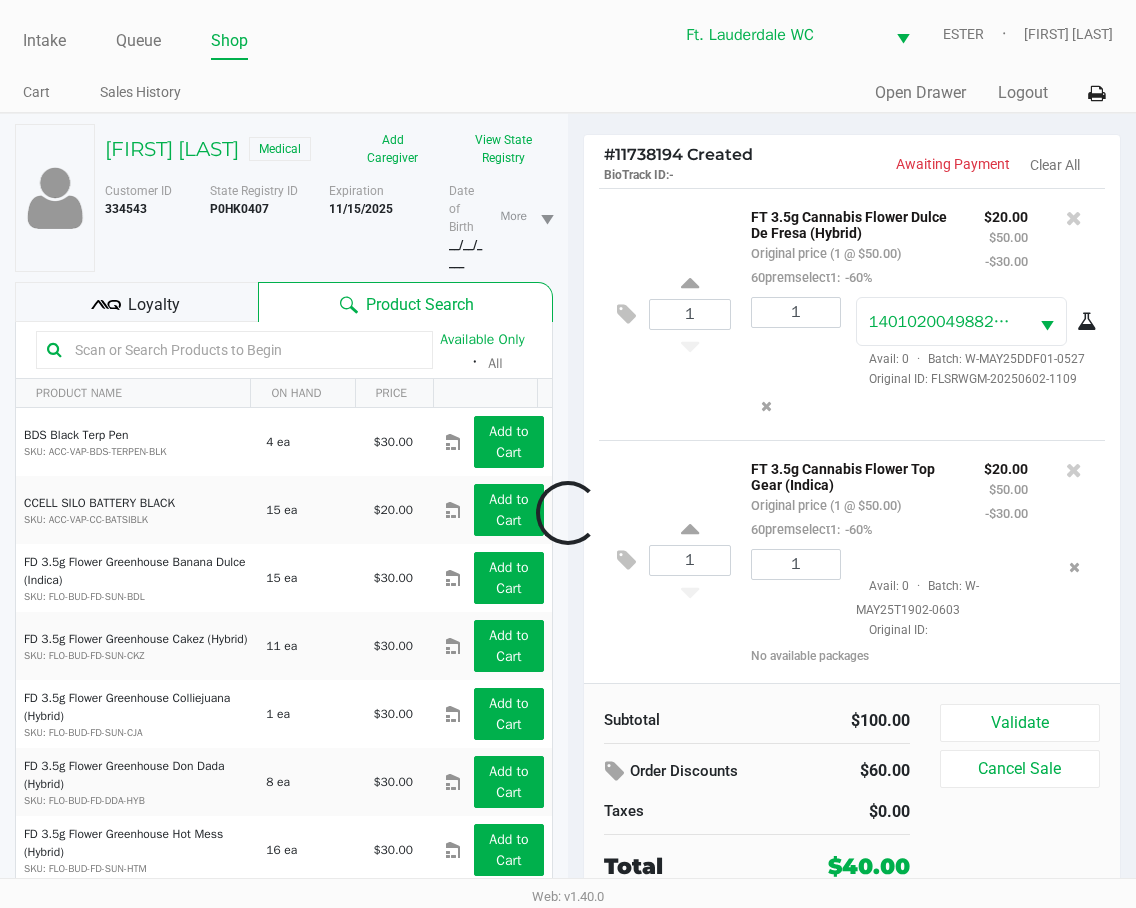 scroll, scrollTop: 25, scrollLeft: 0, axis: vertical 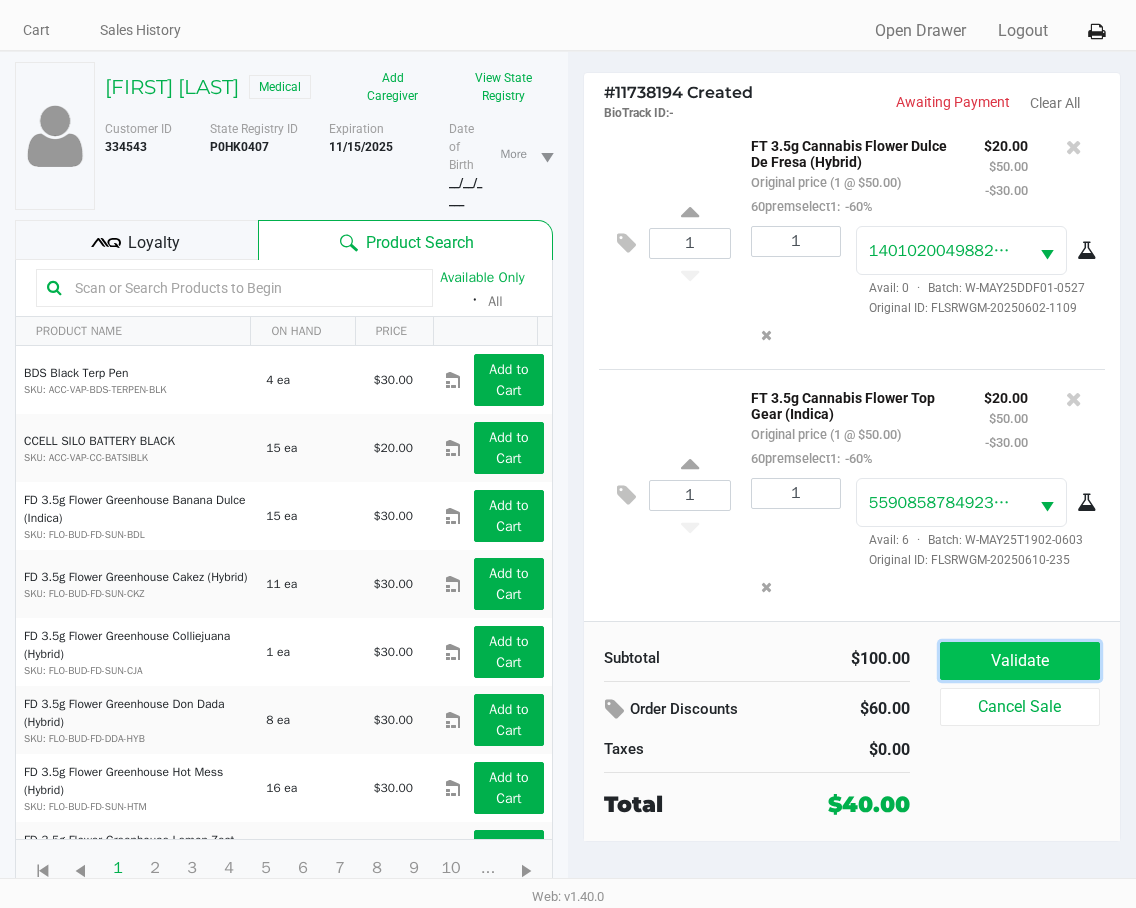 click on "Validate" 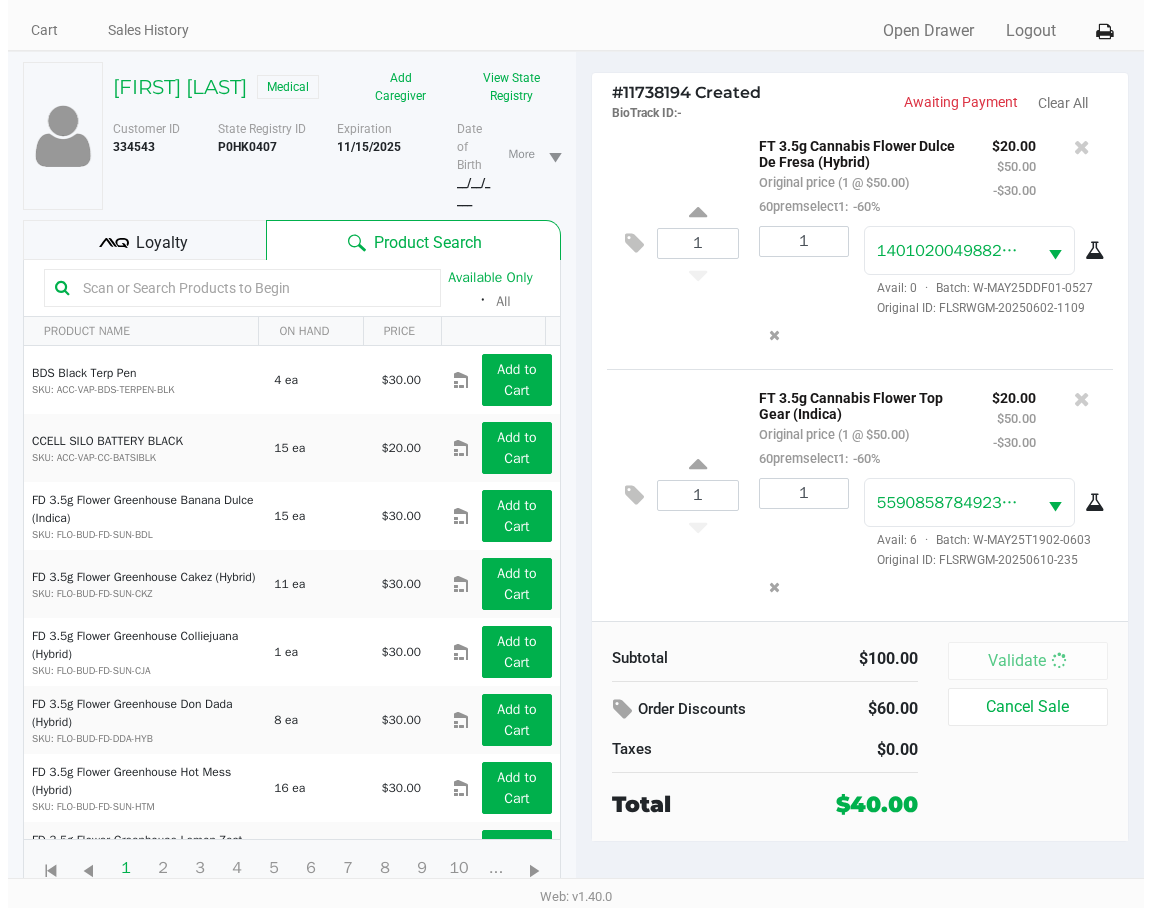 scroll, scrollTop: 0, scrollLeft: 0, axis: both 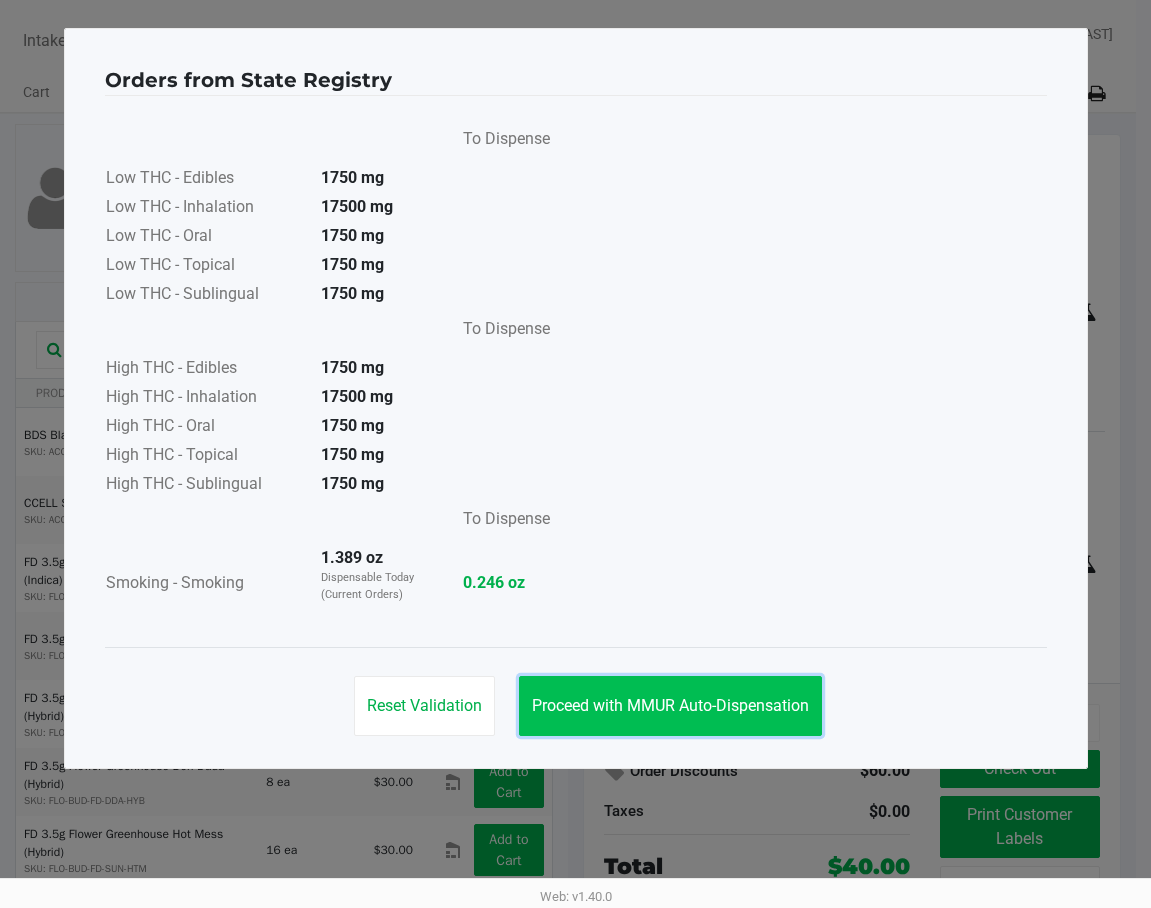 click on "Proceed with MMUR Auto-Dispensation" 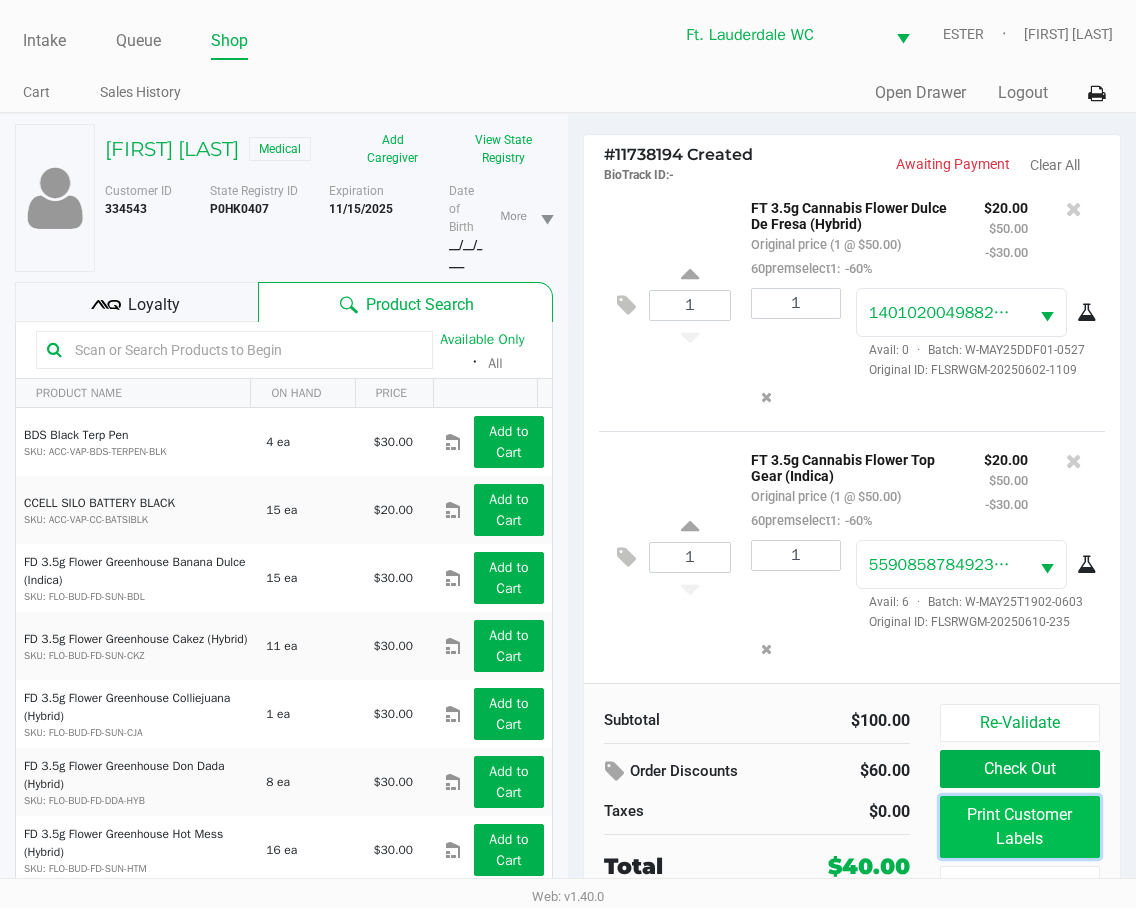 click on "Print Customer Labels" 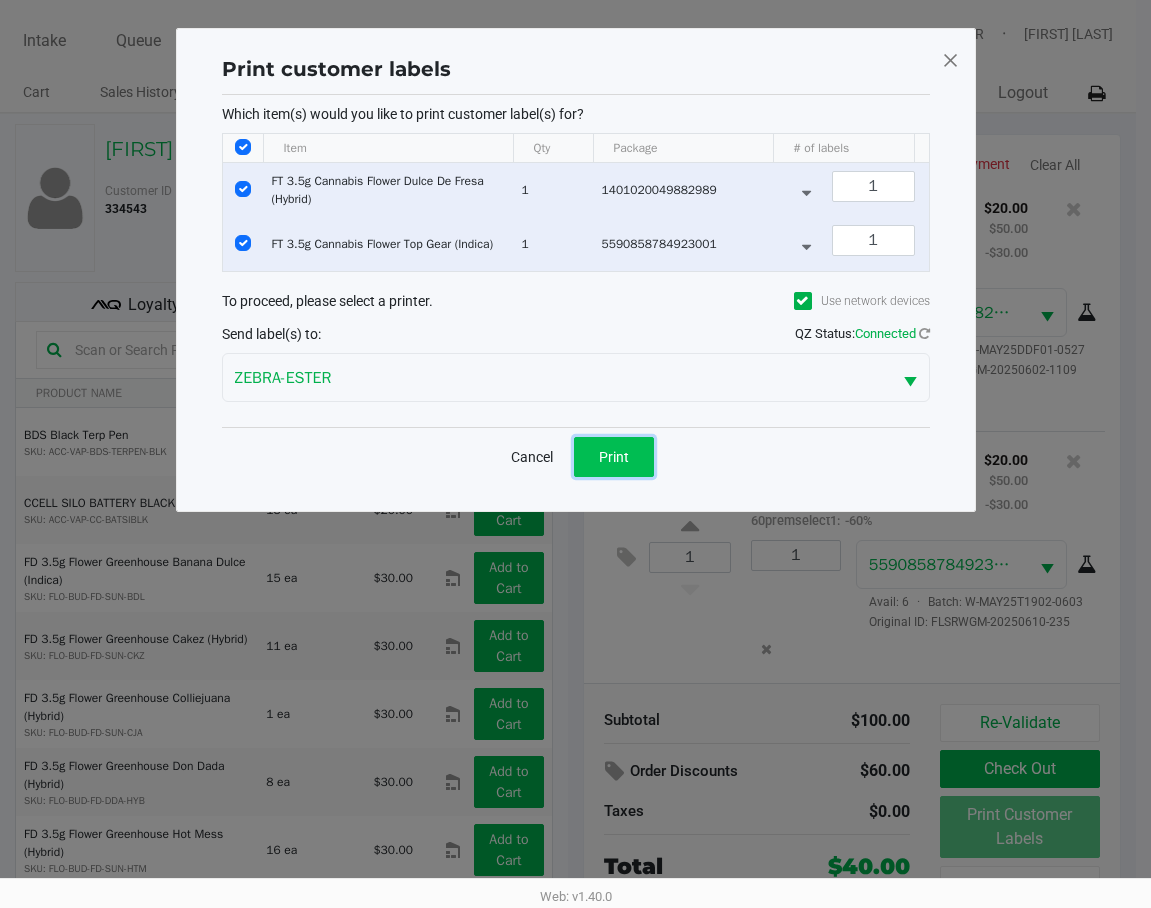 click on "Print" 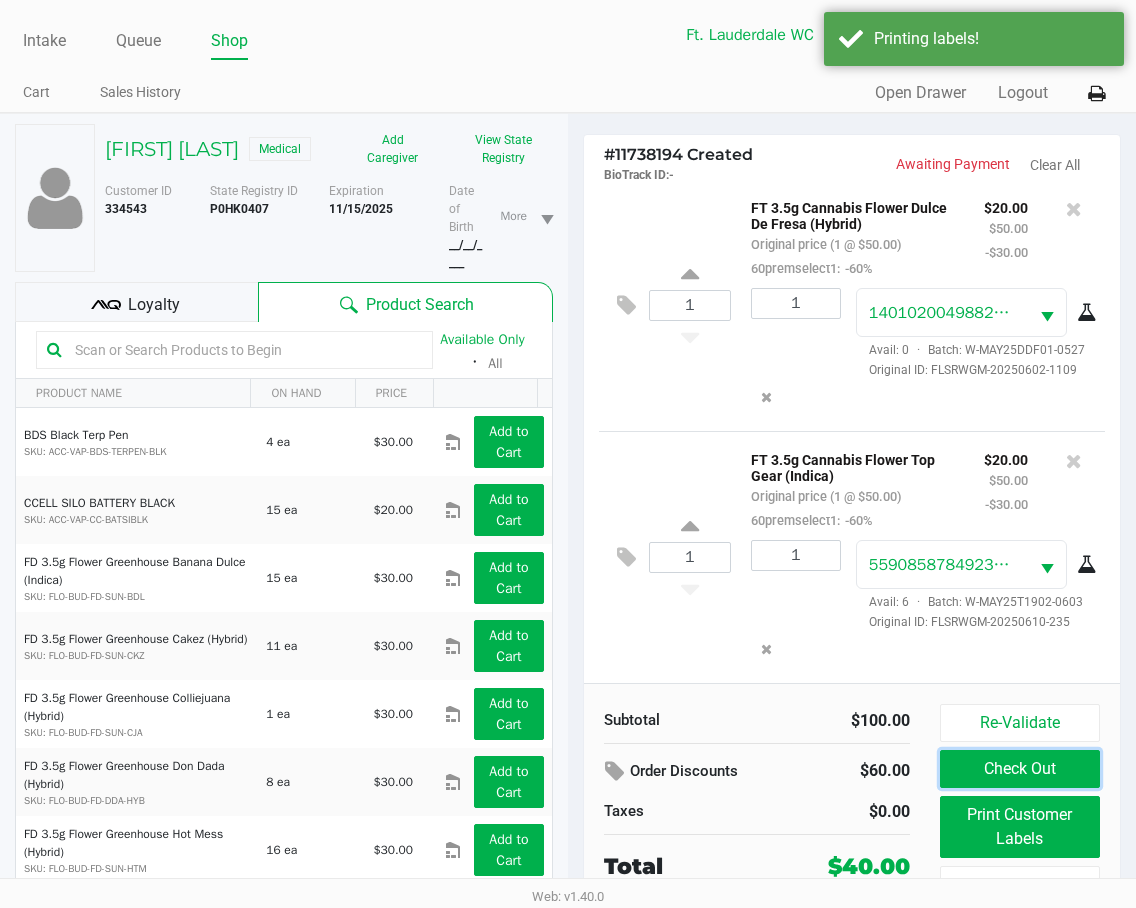 click on "Check Out" 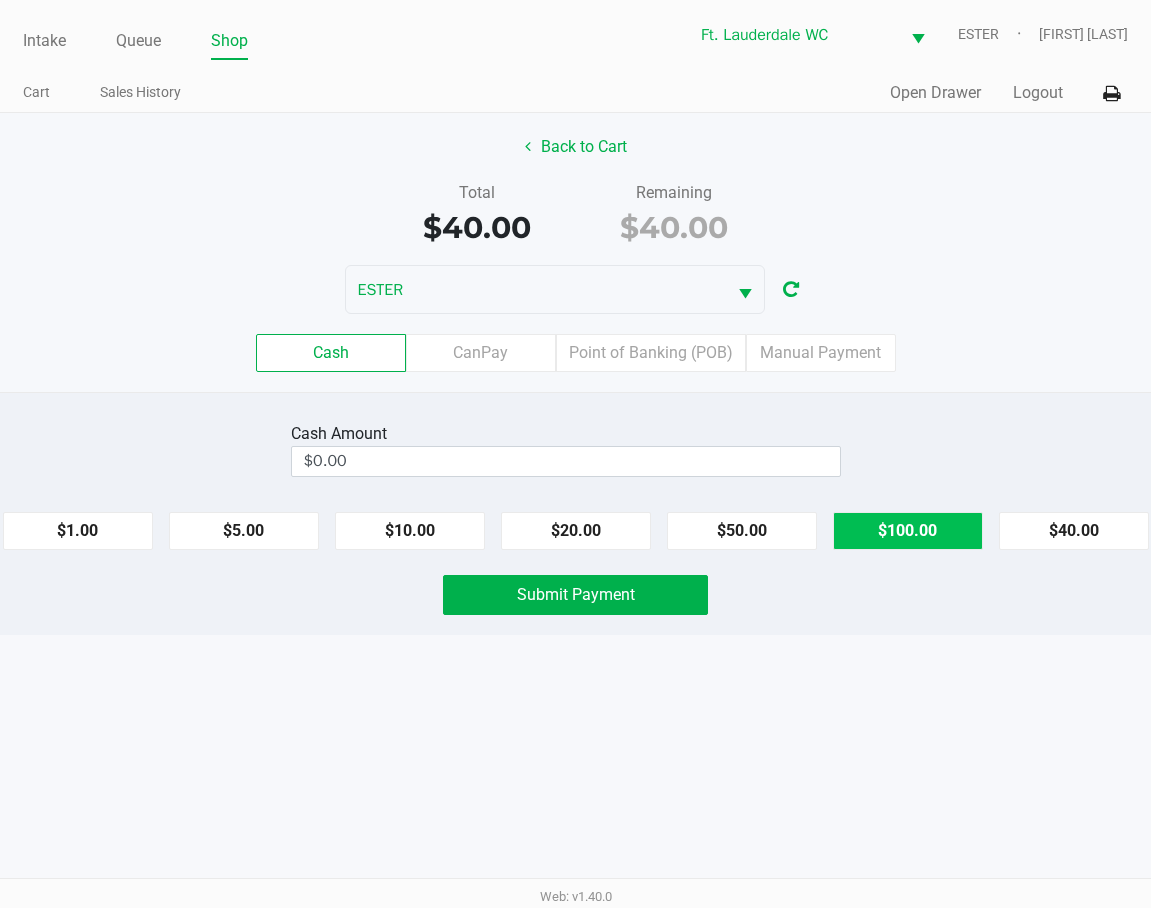 click on "$100.00" 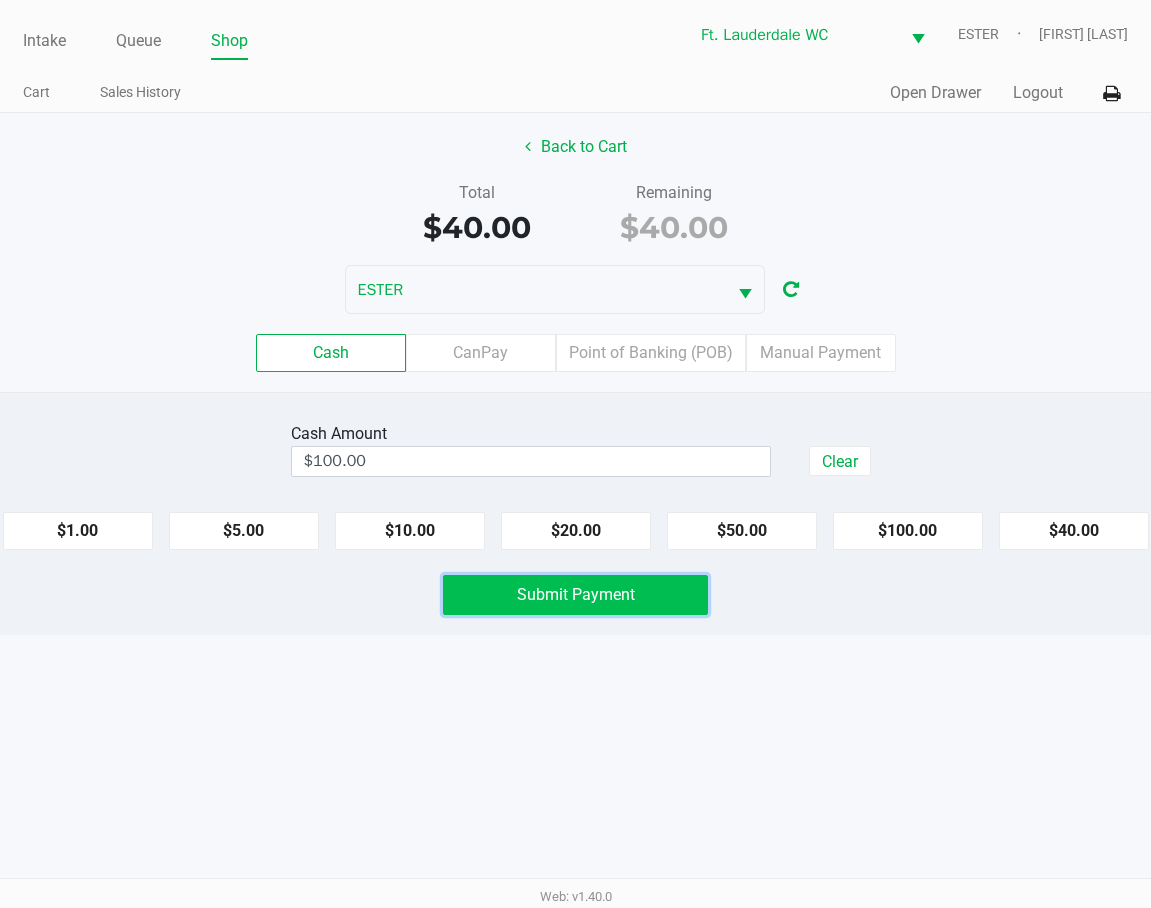 click on "Submit Payment" 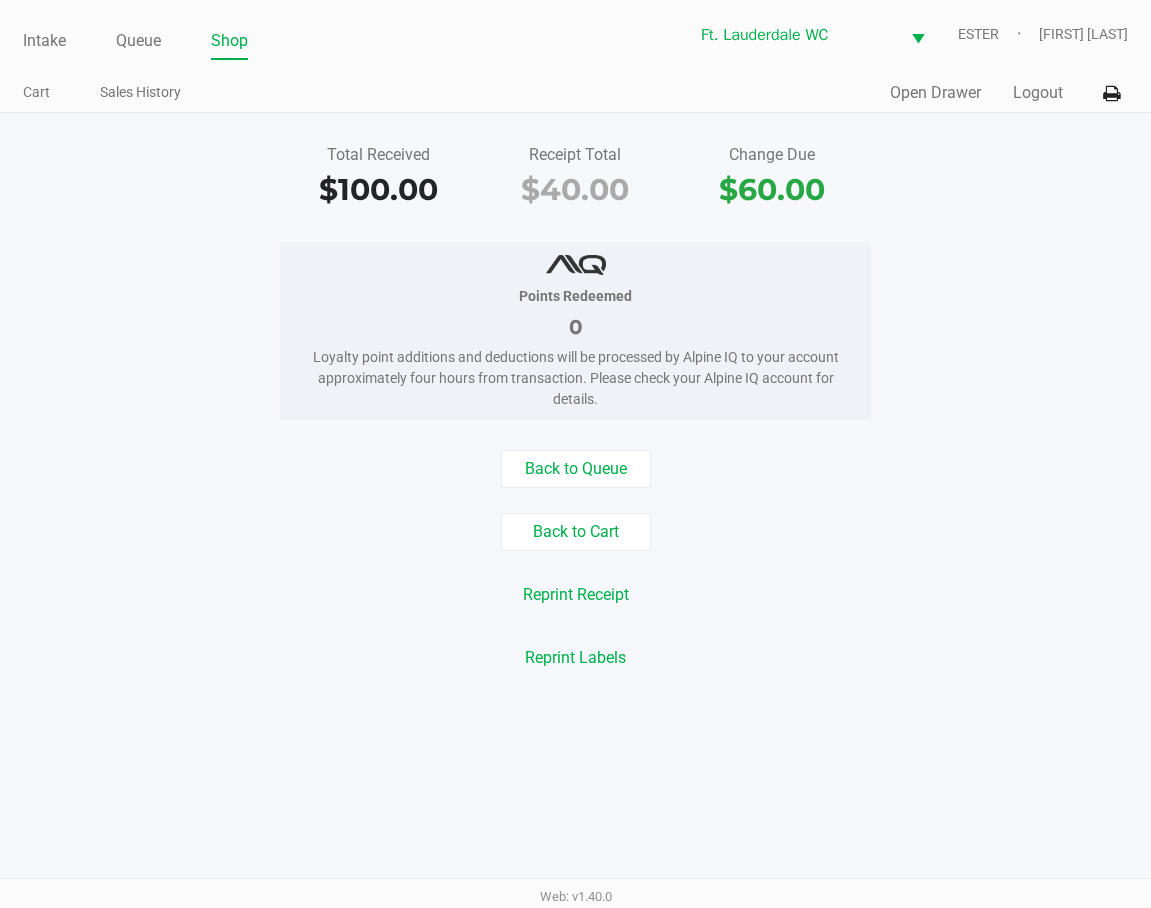 click on "Back to Queue" 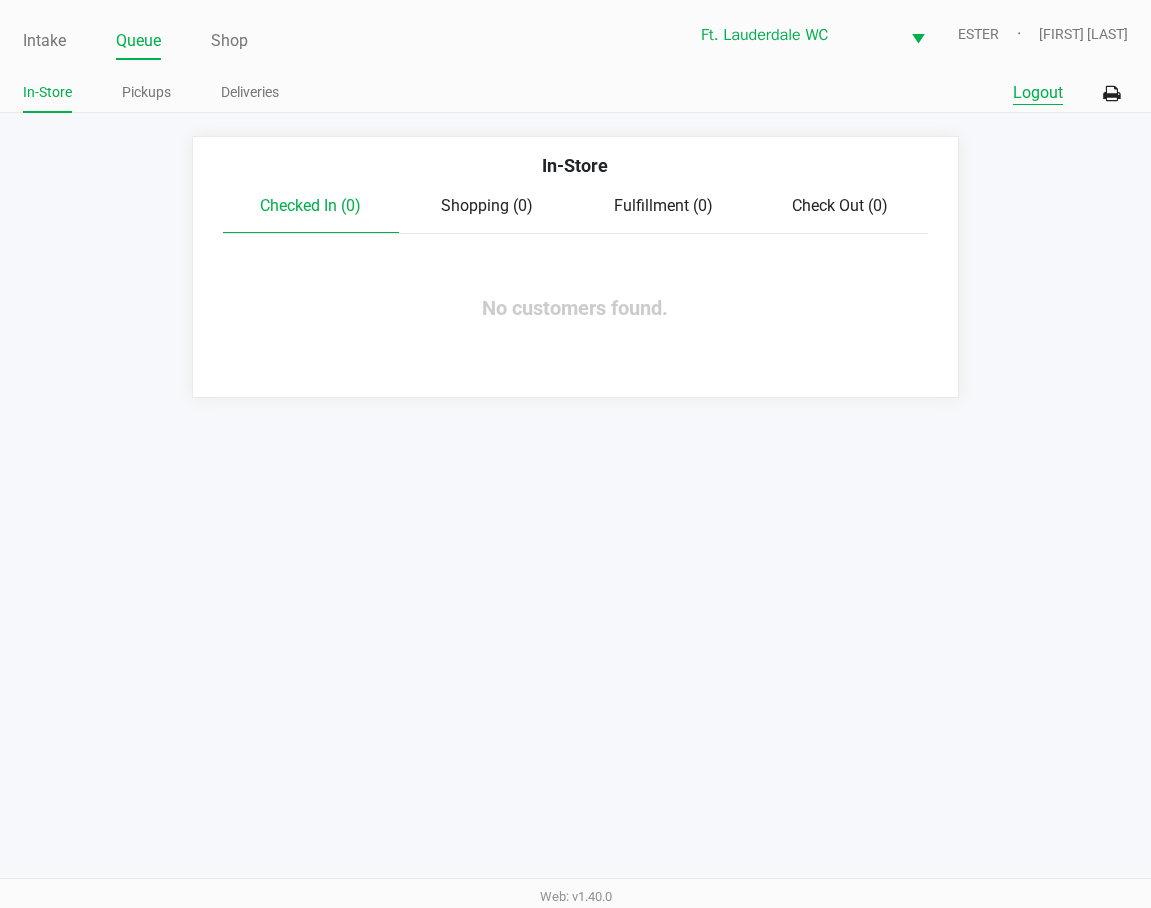 click on "Logout" 